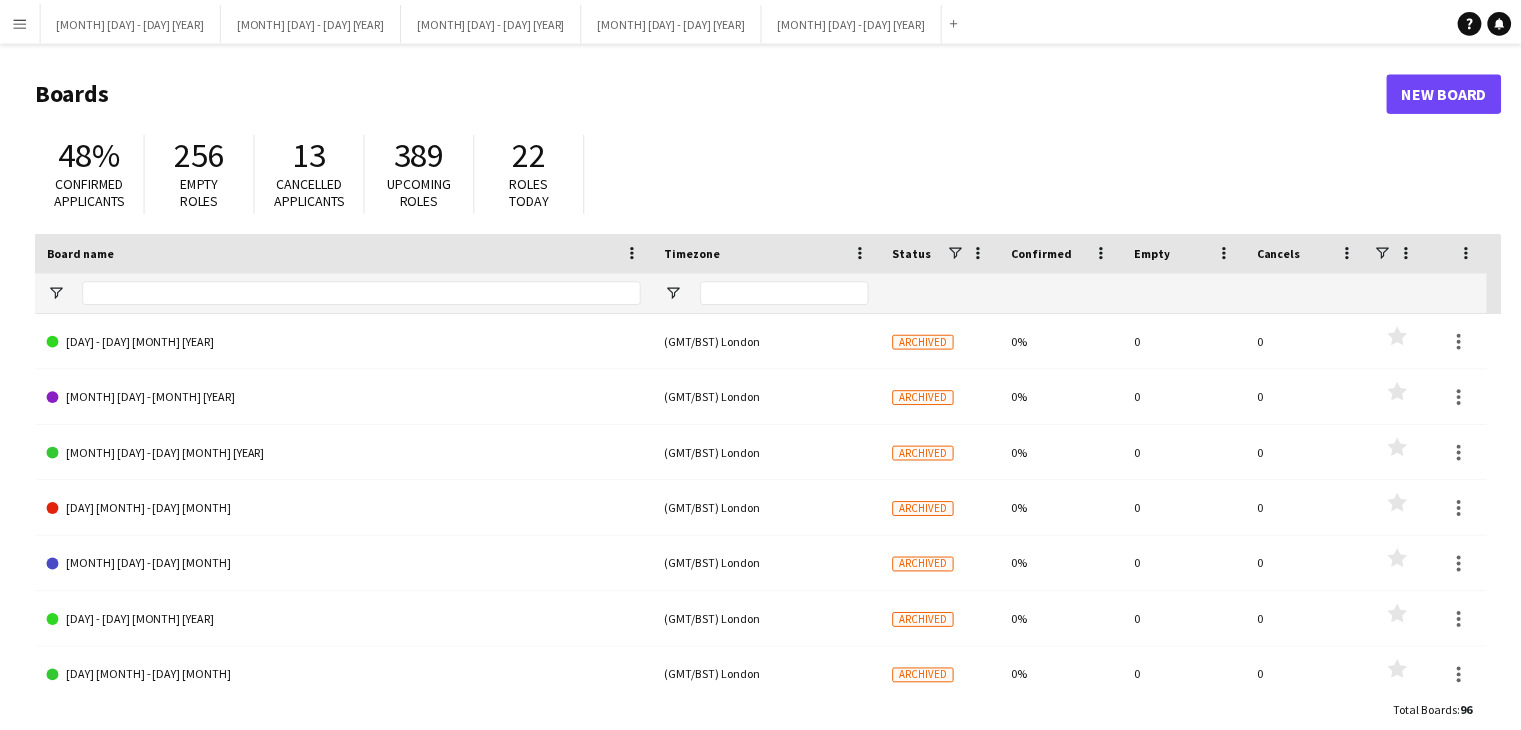 scroll, scrollTop: 0, scrollLeft: 0, axis: both 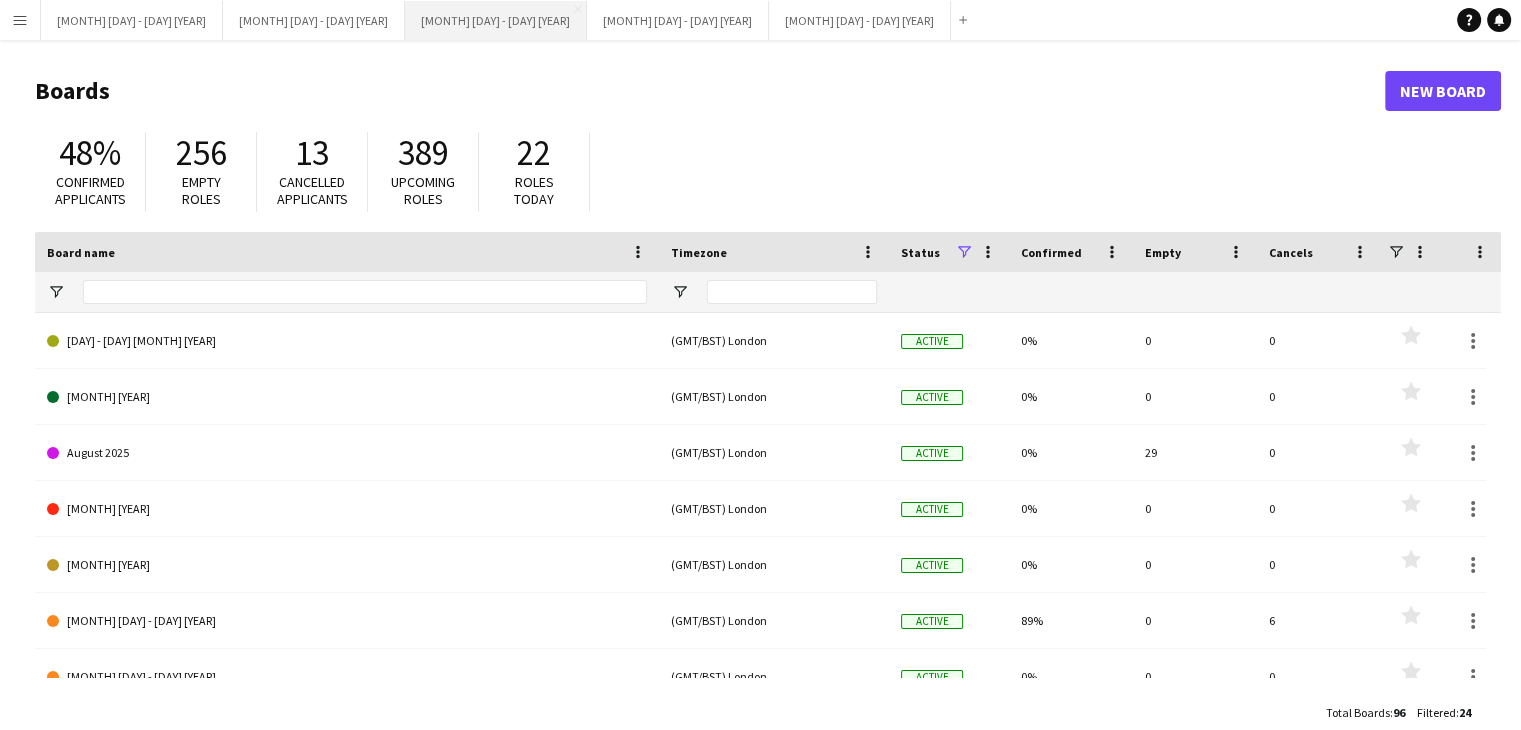 click on "[MONTH] [DAY] - [DAY] [YEAR]
Close" at bounding box center [496, 20] 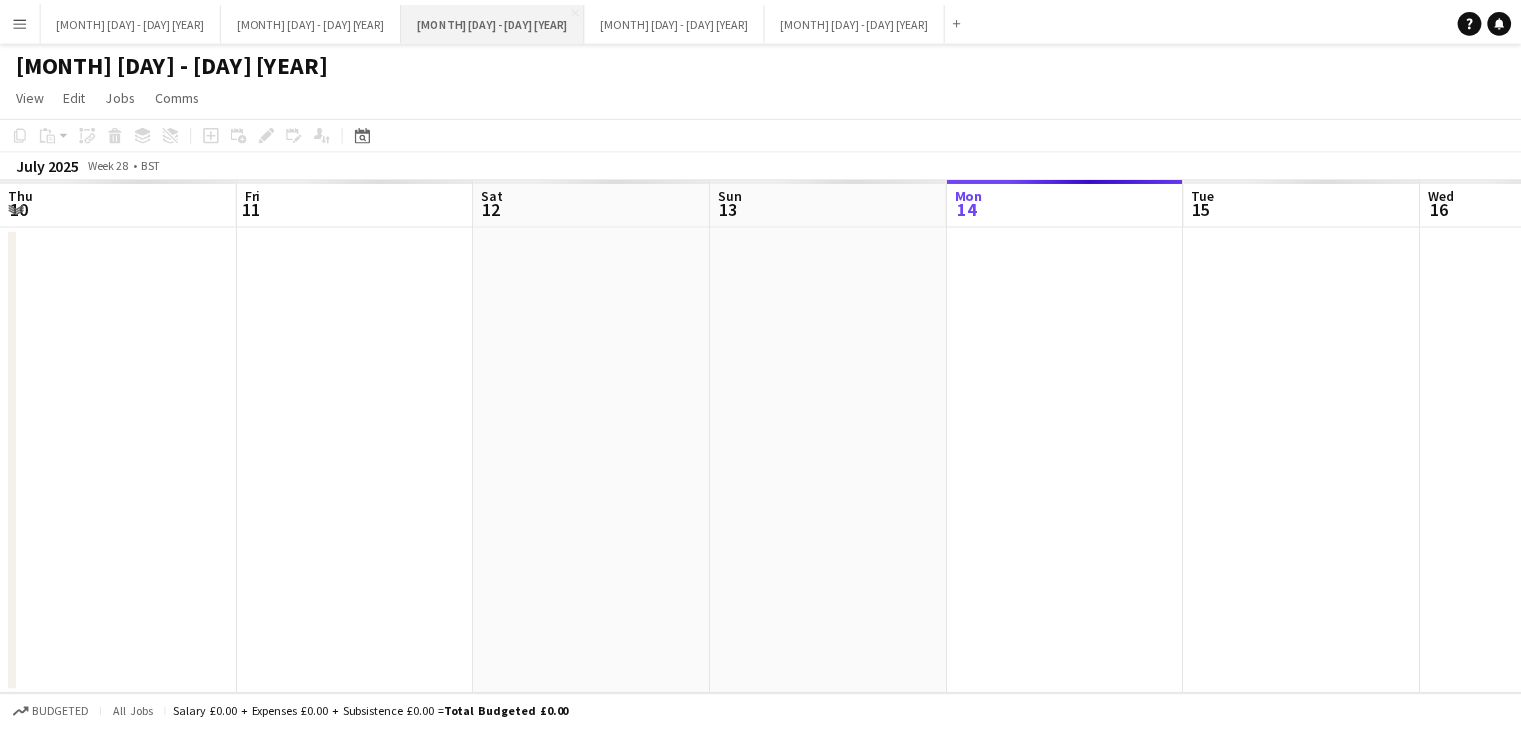 scroll, scrollTop: 0, scrollLeft: 712, axis: horizontal 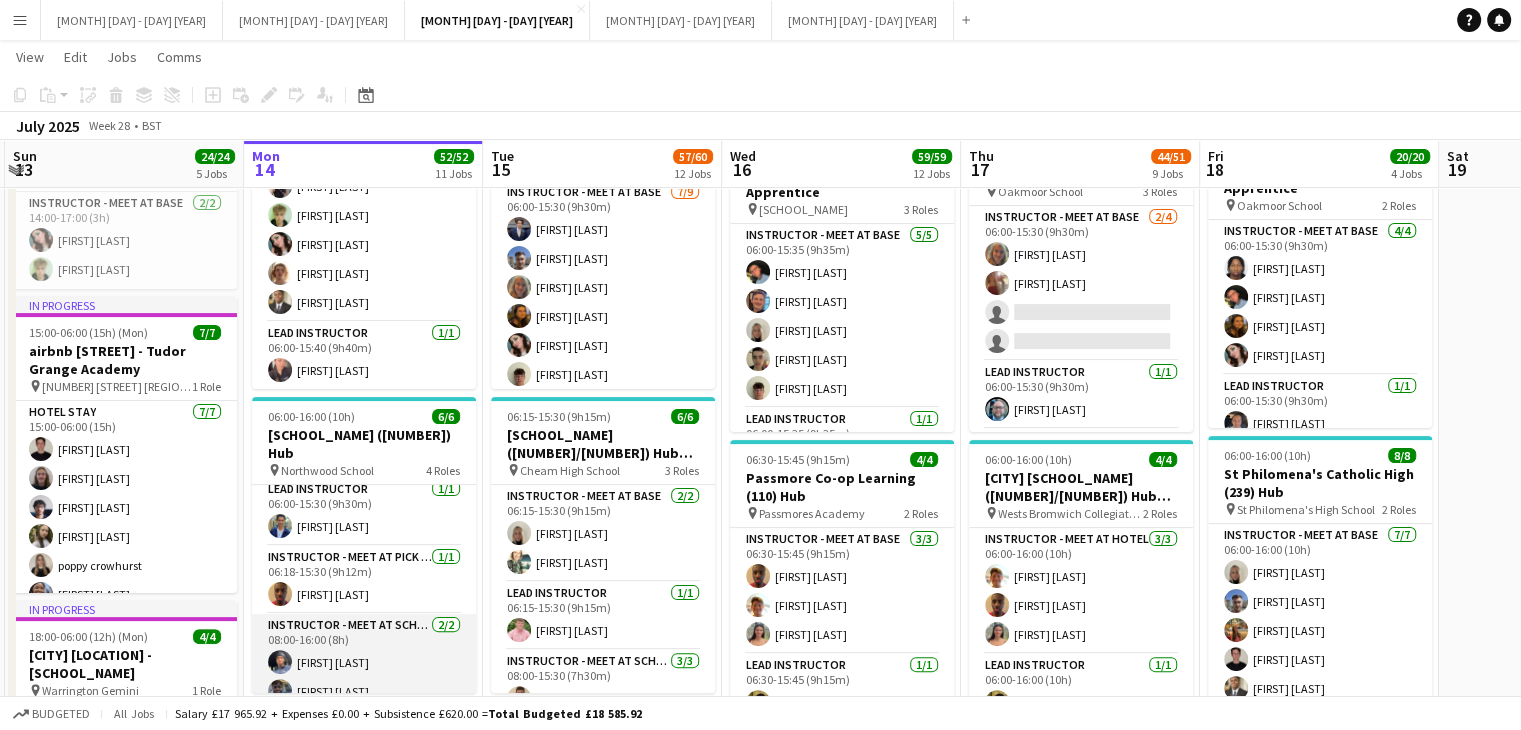 click on "Instructor - Meet at School   2/2   08:00-16:00 (8h)
[FIRST] [LAST] [FIRST] [LAST]" at bounding box center [364, 662] 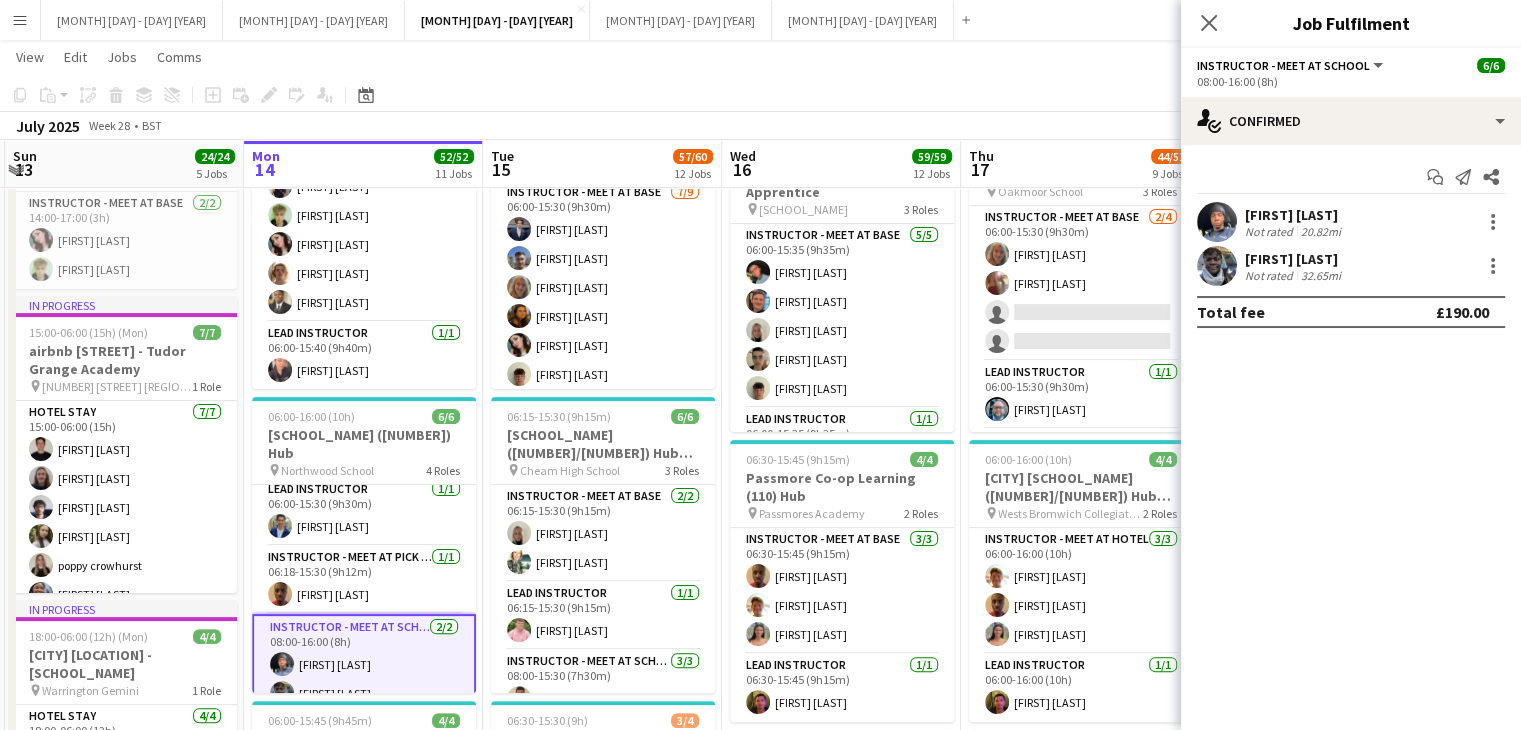 click on "[FIRST] [LAST]" at bounding box center [1295, 215] 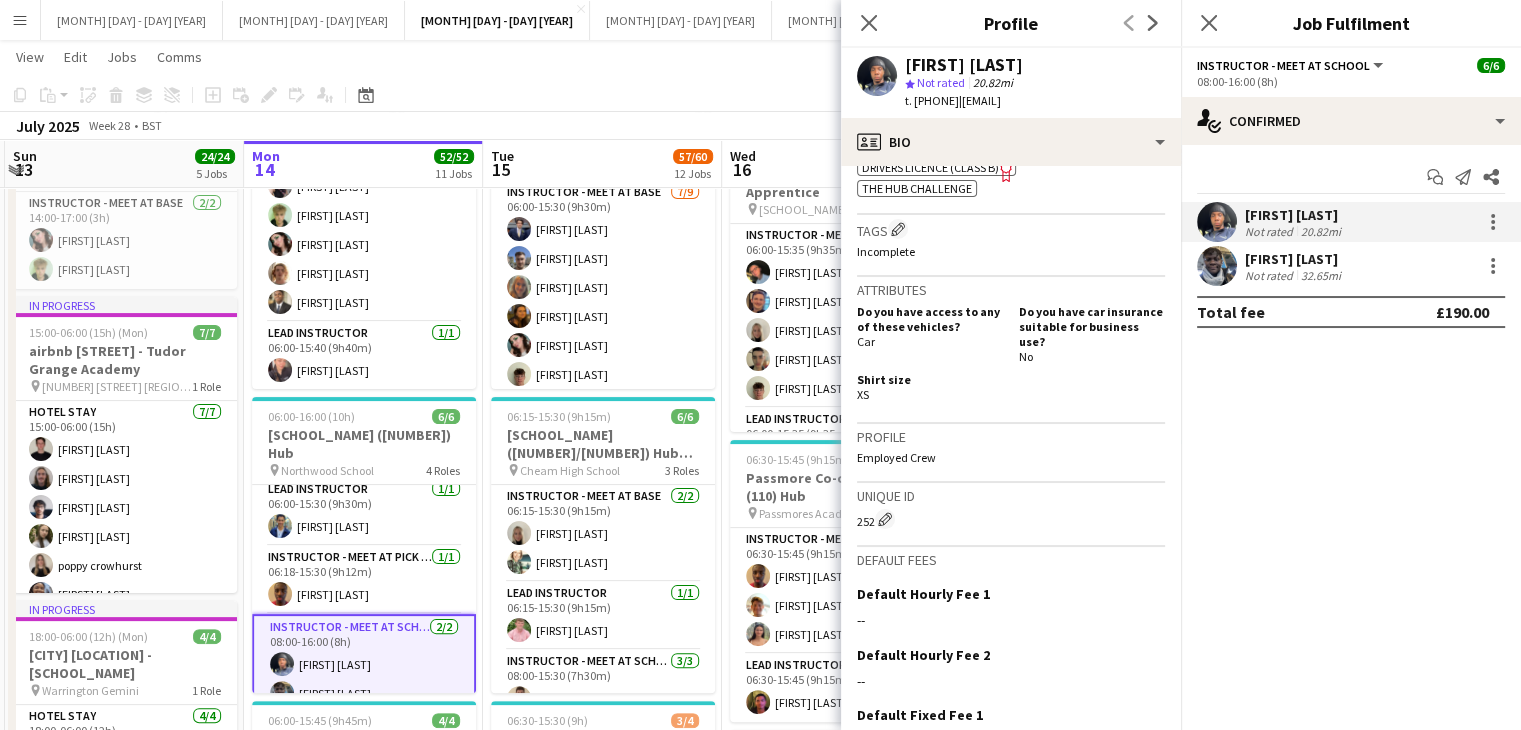 scroll, scrollTop: 800, scrollLeft: 0, axis: vertical 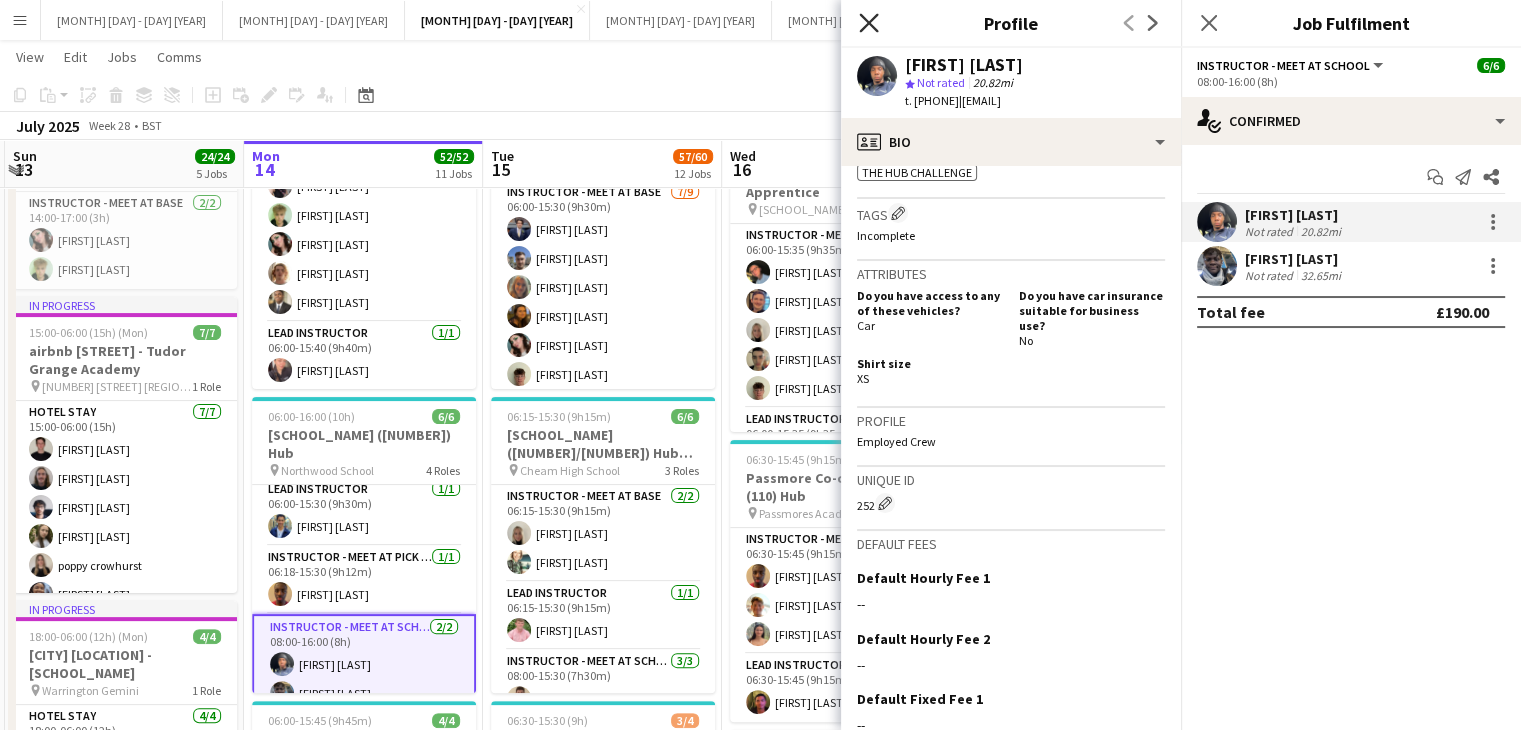 click on "Close pop-in" 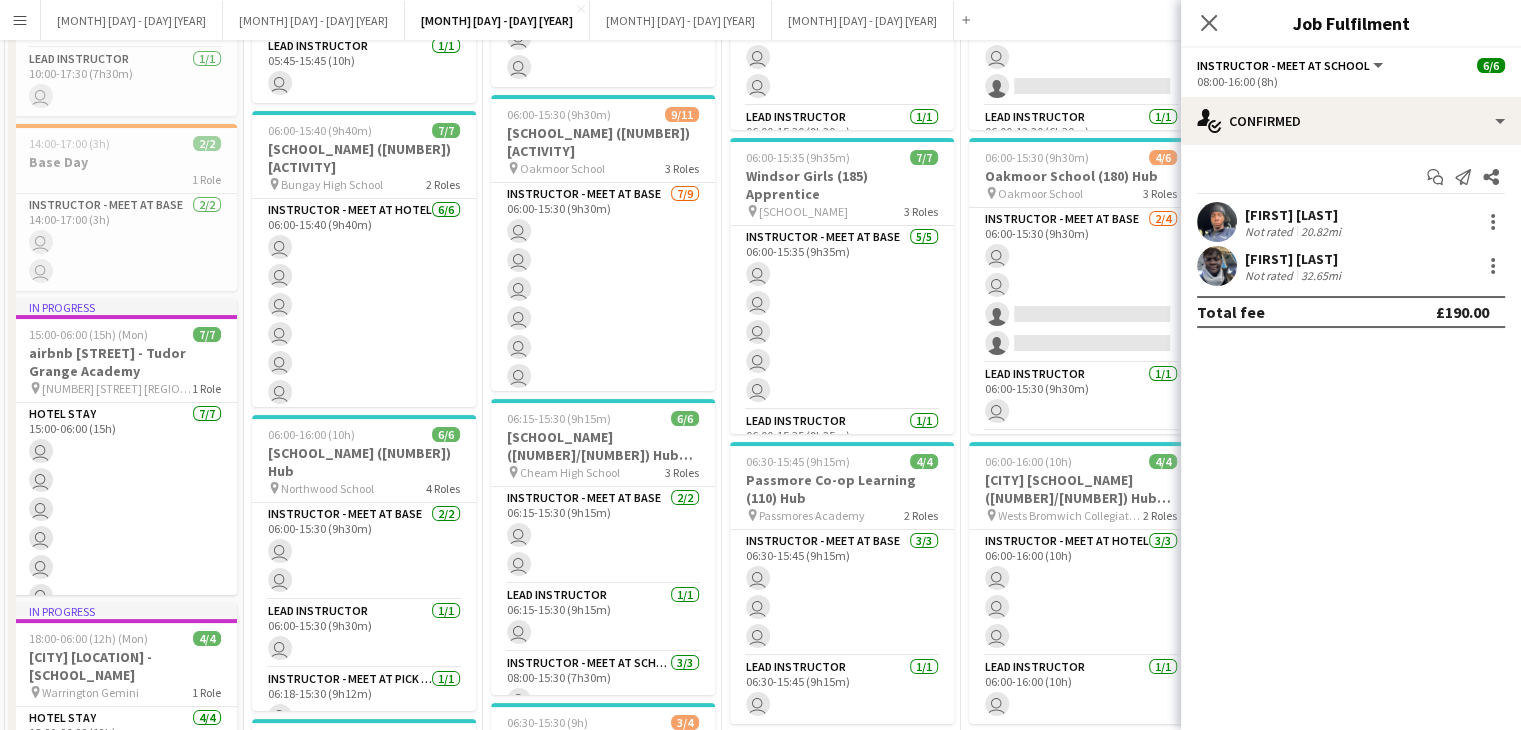 scroll, scrollTop: 0, scrollLeft: 0, axis: both 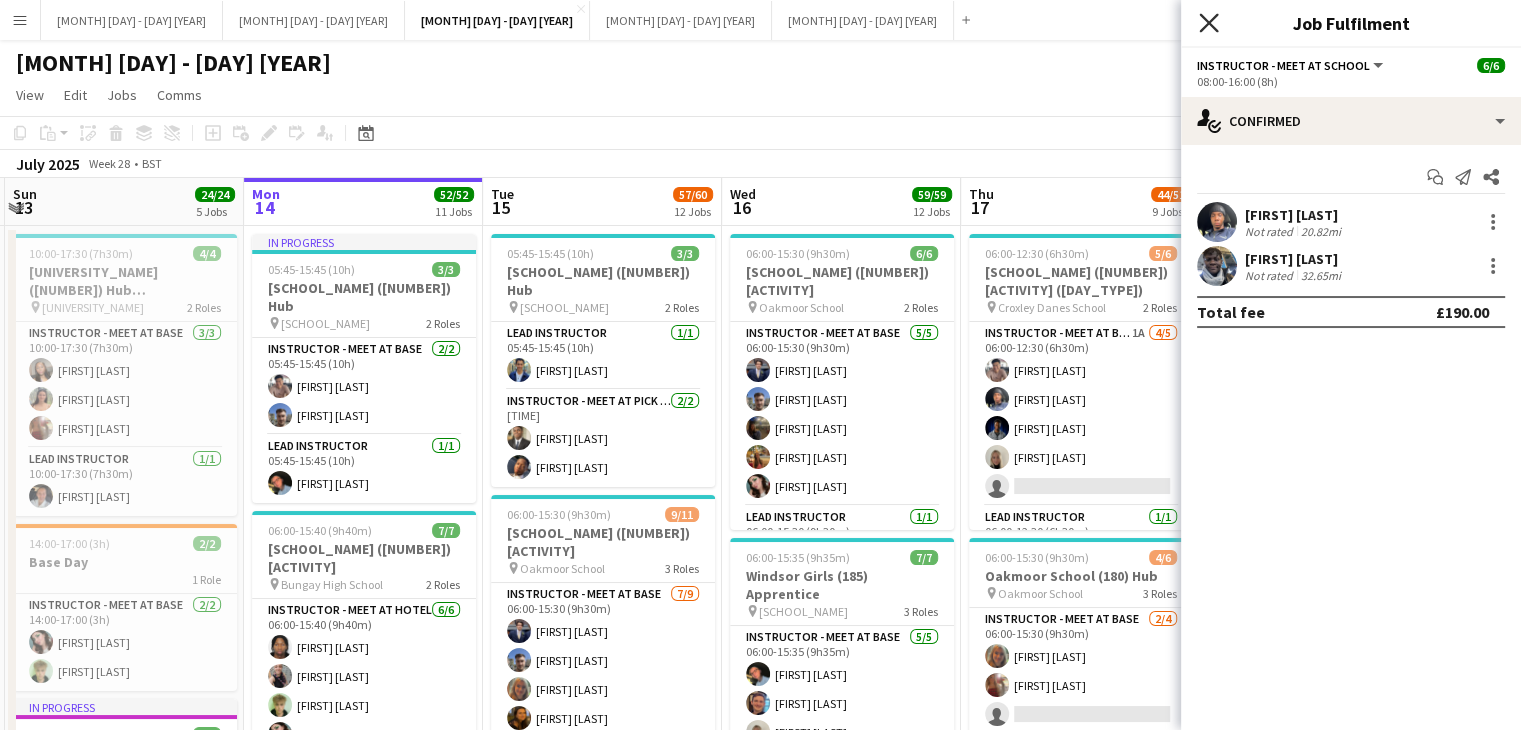 click on "Close pop-in" 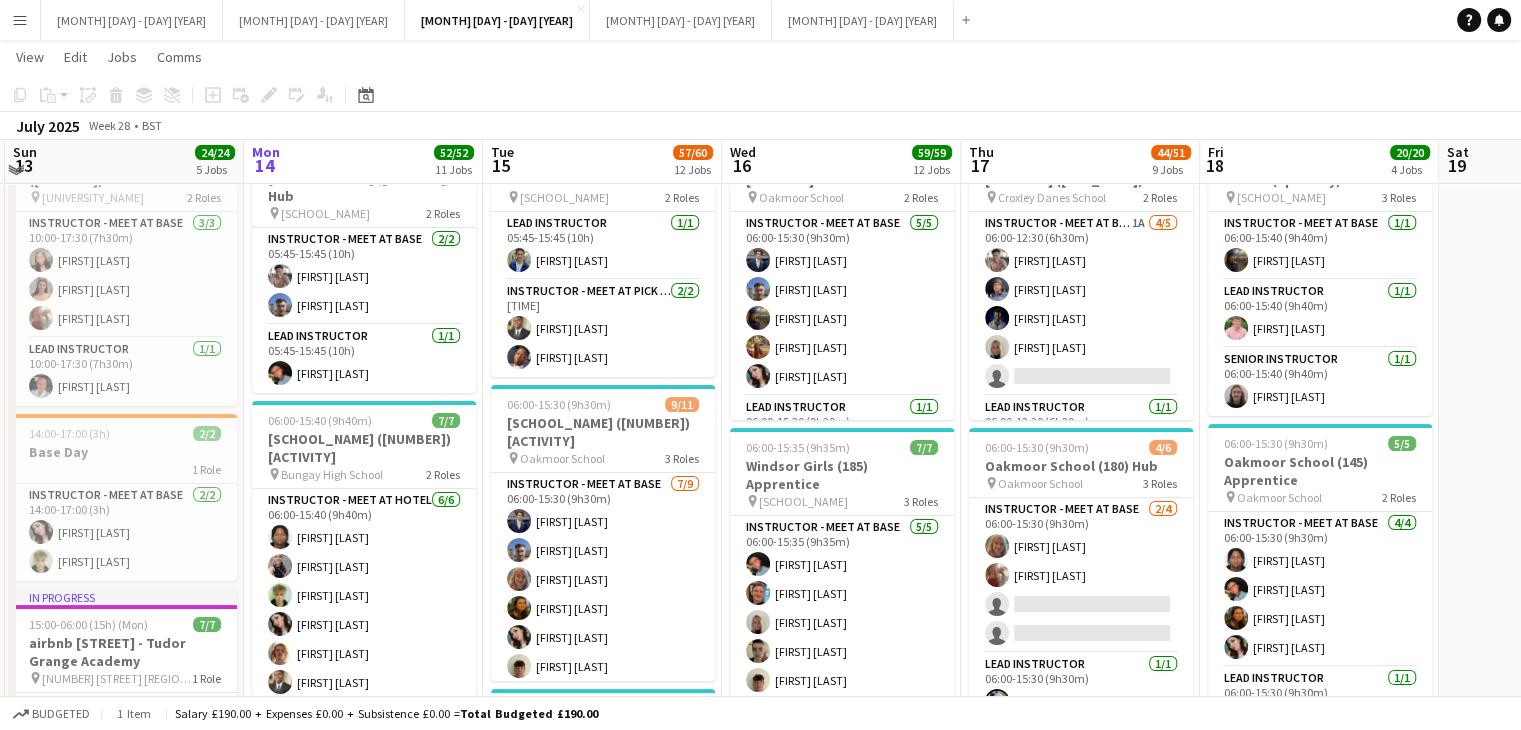scroll, scrollTop: 86, scrollLeft: 0, axis: vertical 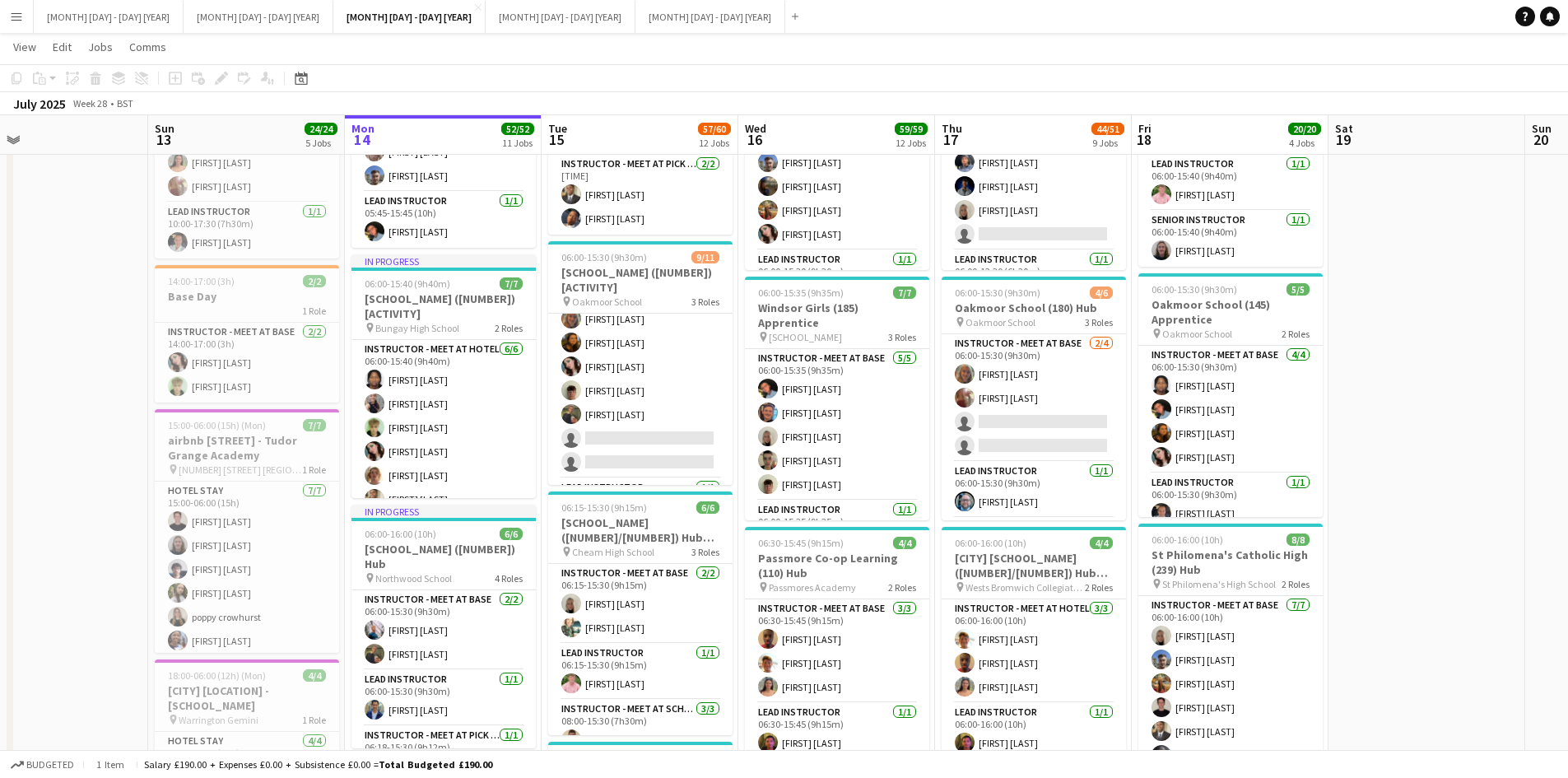 drag, startPoint x: 730, startPoint y: 133, endPoint x: 874, endPoint y: 120, distance: 144.58561 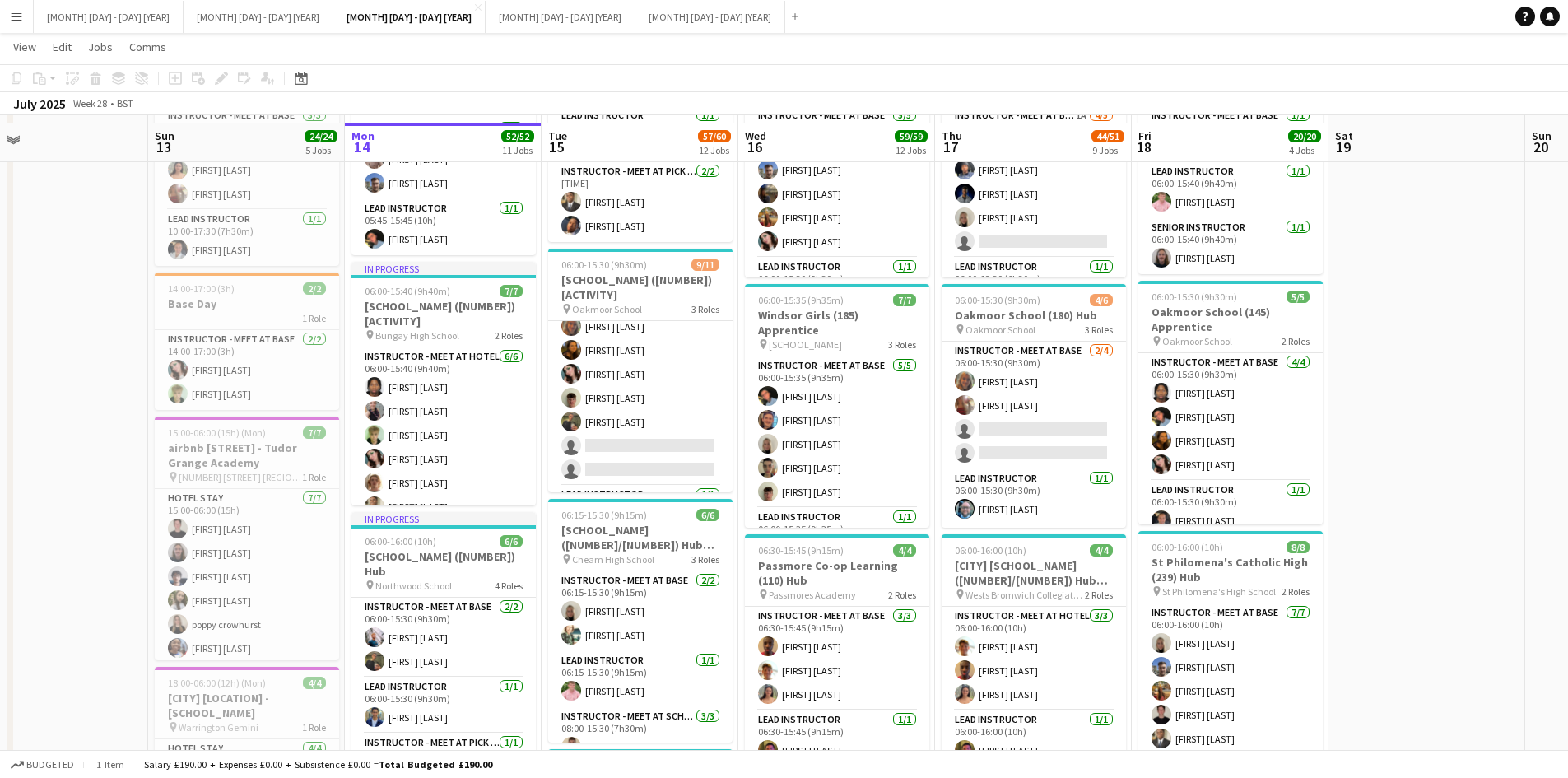 scroll, scrollTop: 165, scrollLeft: 0, axis: vertical 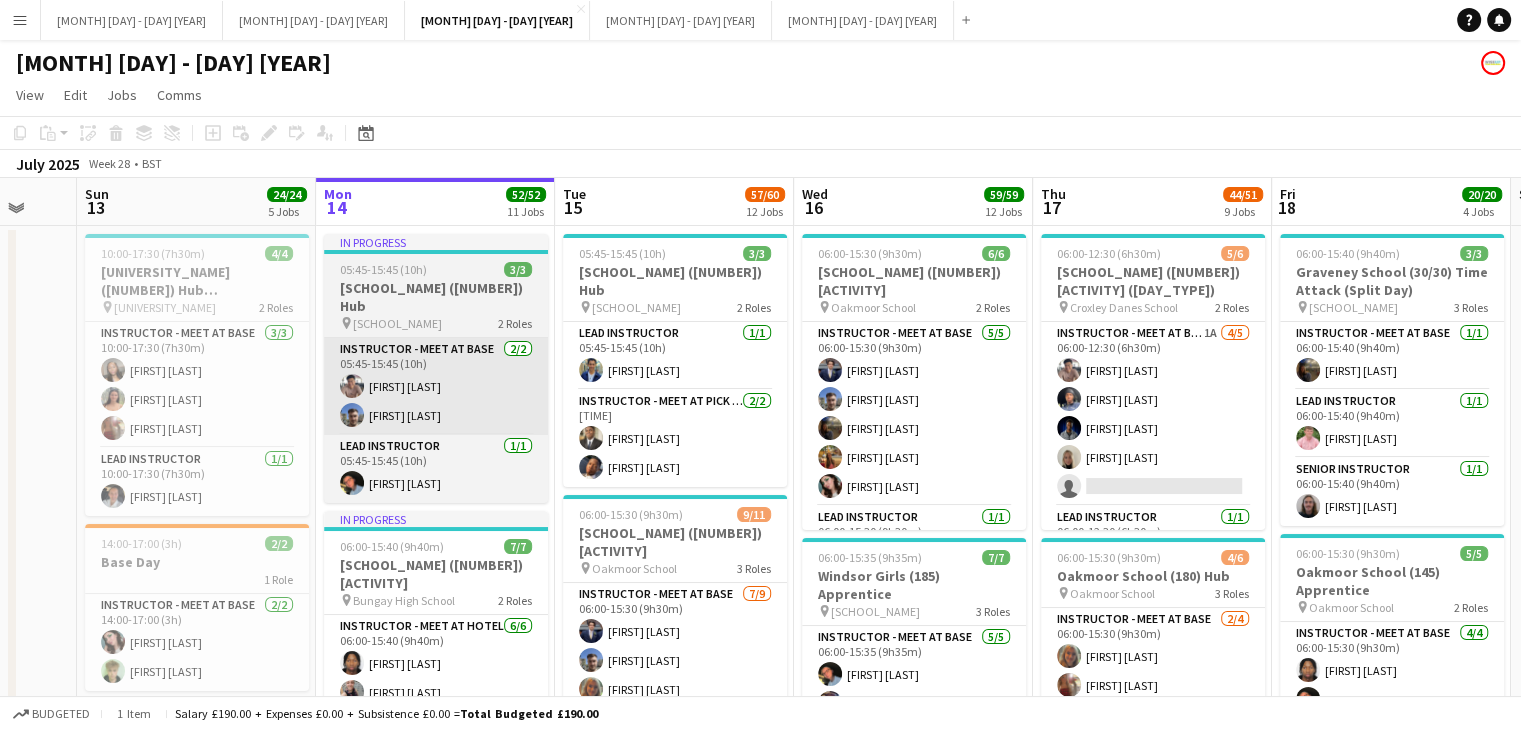 drag, startPoint x: 500, startPoint y: 211, endPoint x: 355, endPoint y: 376, distance: 219.65883 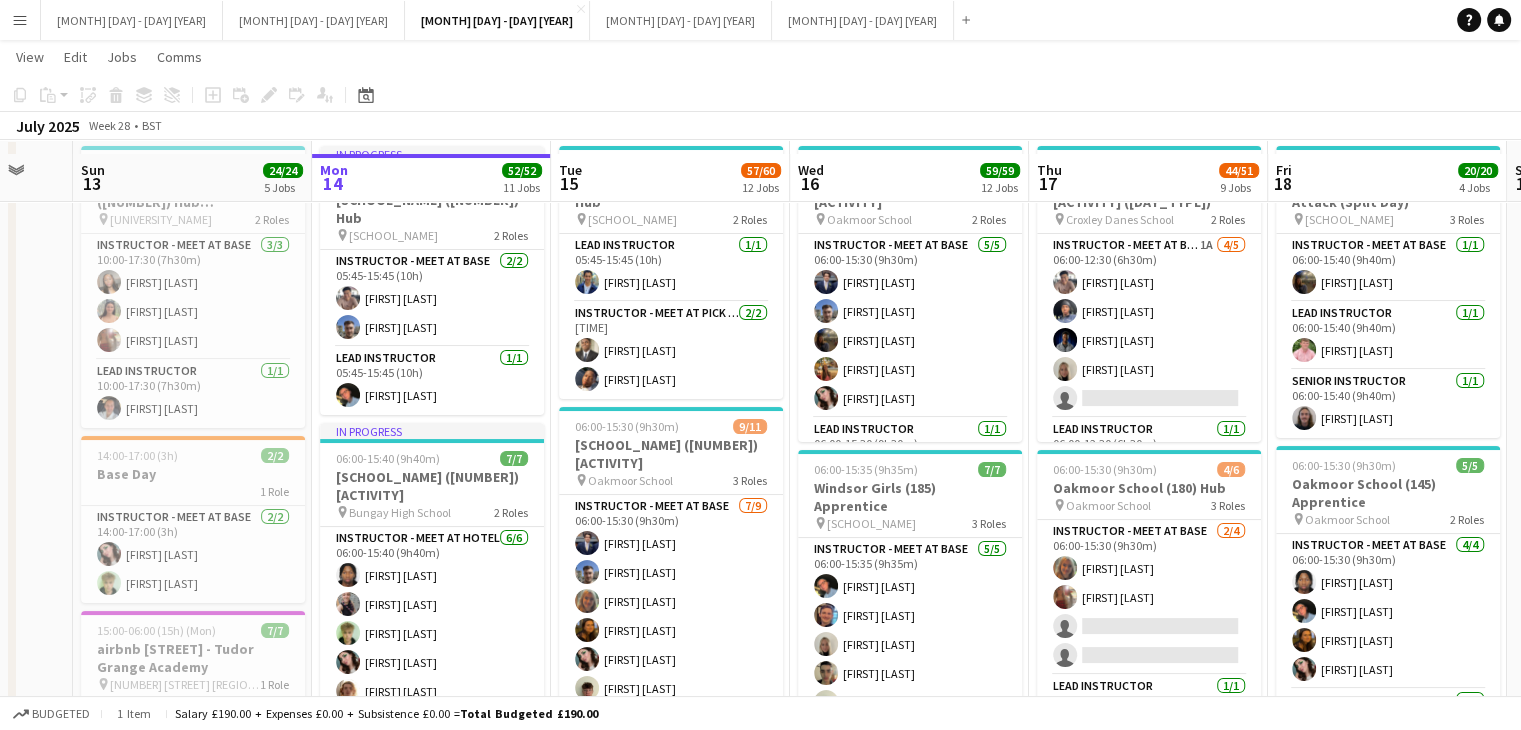 scroll, scrollTop: 100, scrollLeft: 0, axis: vertical 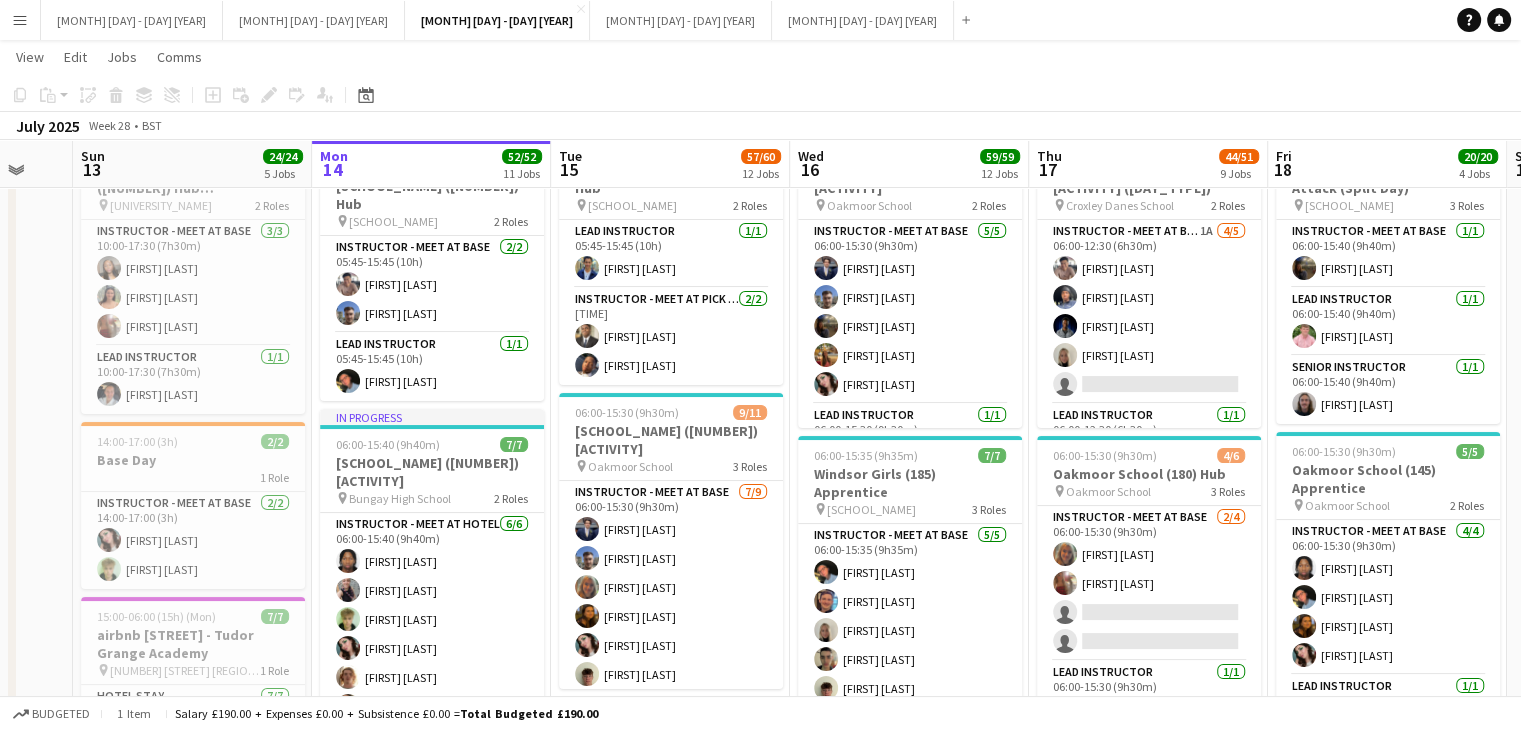 click on "Copy
Paste
Paste   Ctrl+V Paste with crew  Ctrl+Shift+V
Paste linked Job
Delete
Group
Ungroup
Add job
Add linked Job
Edit
Edit linked Job
Applicants
Date picker
JUL 2025 JUL 2025 Monday M Tuesday T Wednesday W Thursday T Friday F Saturday S Sunday S  JUL      1   2   3   4   5   6   7   8   9   10   11   12   13   14   15   16   17   18   19   20   21   22   23   24   25   26   27   28   29   30   31
Comparison range
Comparison range
Today" 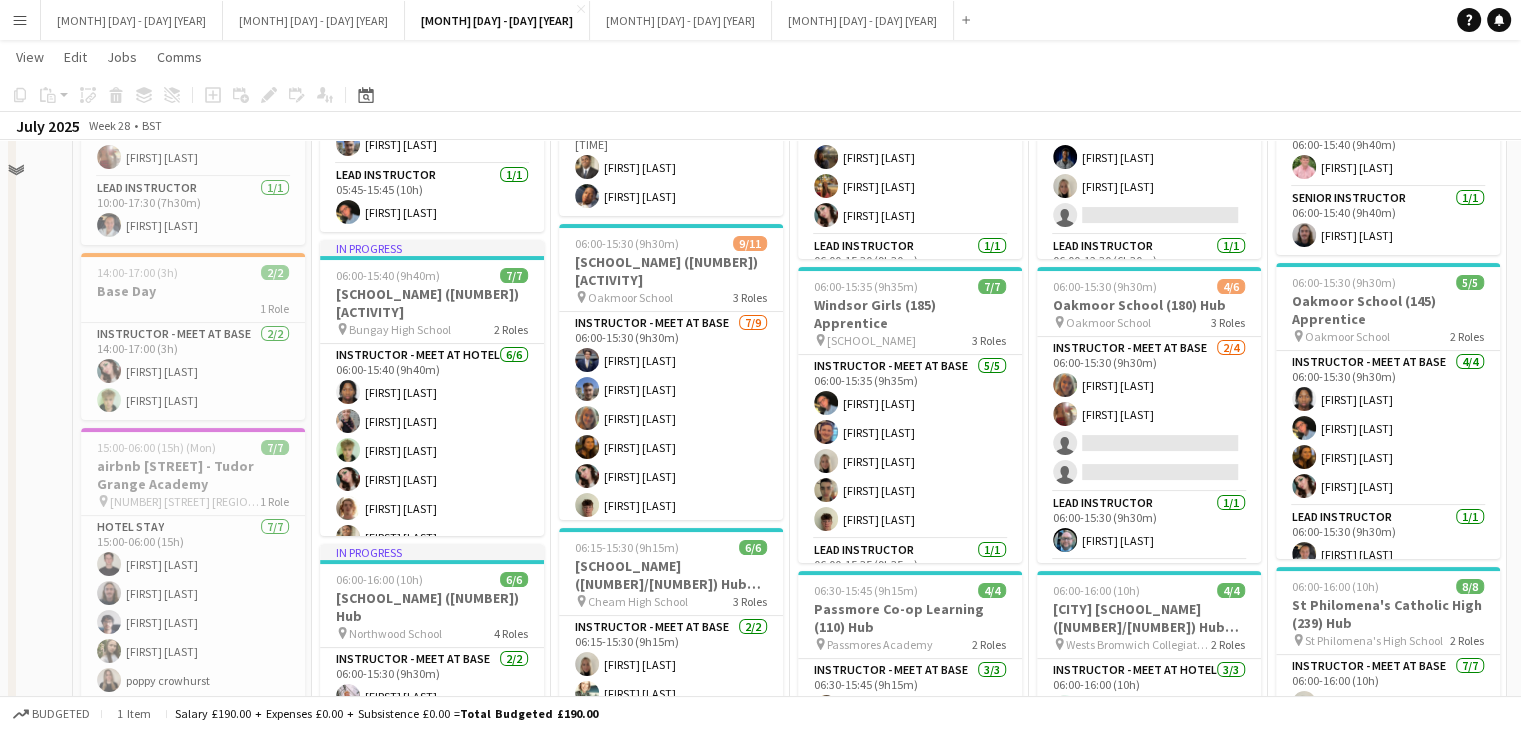 scroll, scrollTop: 300, scrollLeft: 0, axis: vertical 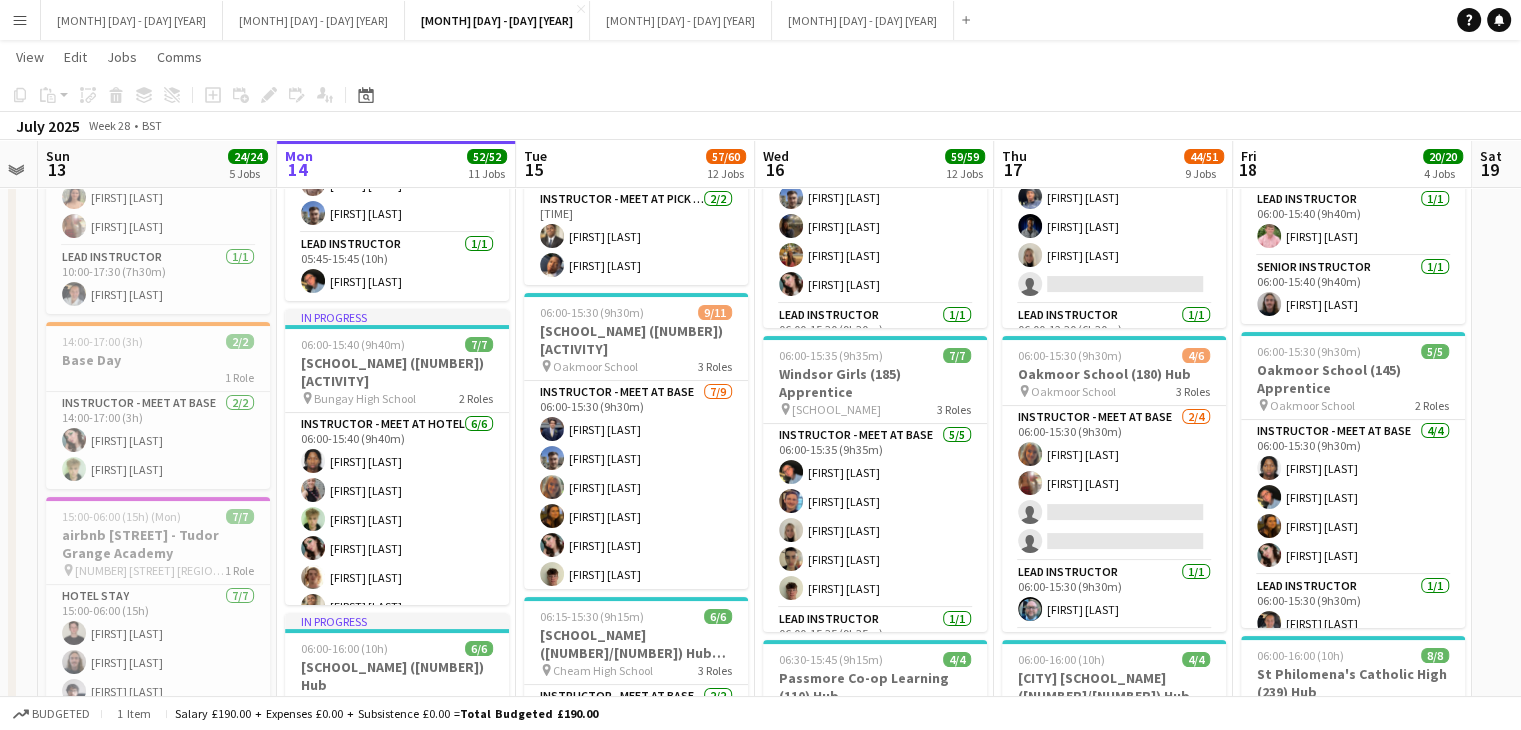 drag, startPoint x: 647, startPoint y: 453, endPoint x: 612, endPoint y: 462, distance: 36.138622 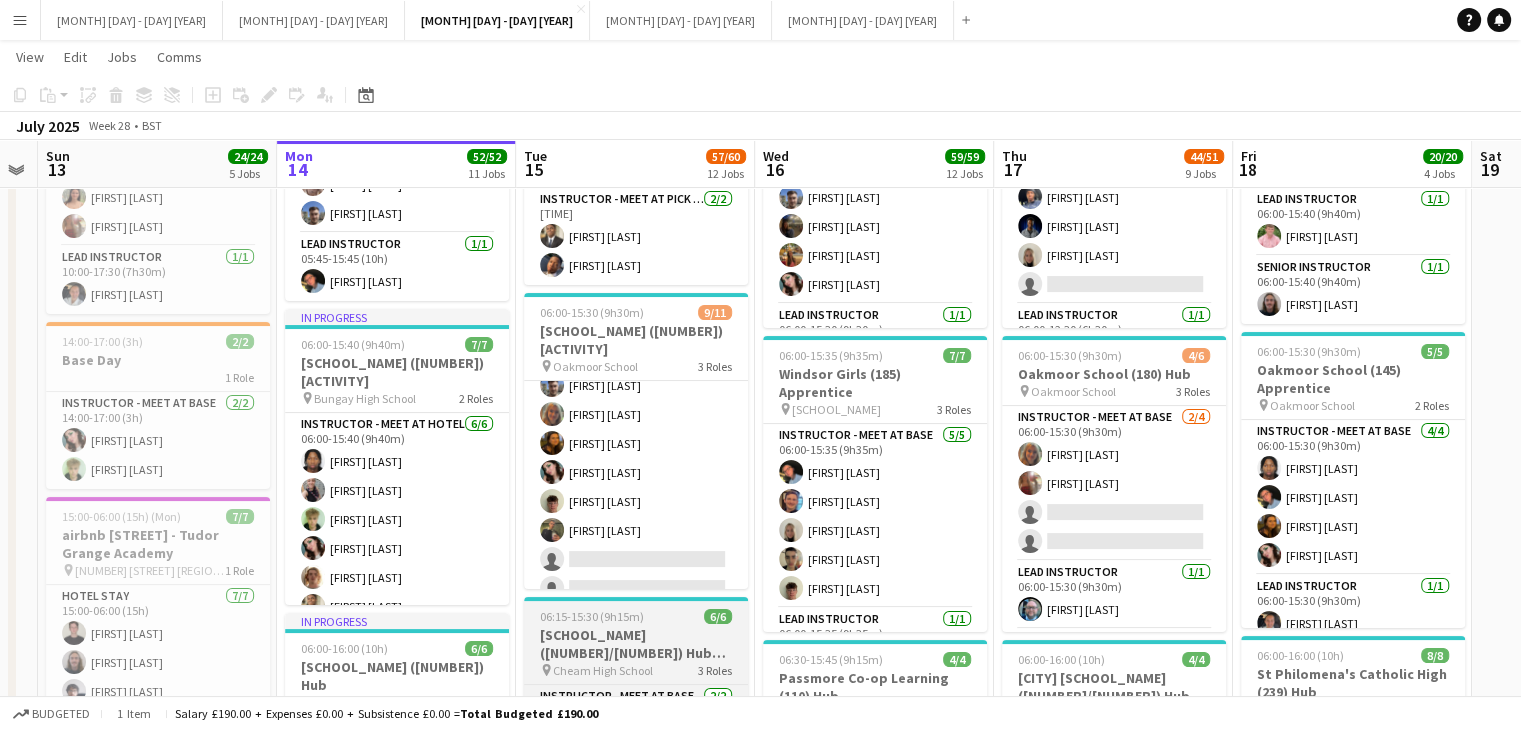 scroll, scrollTop: 100, scrollLeft: 0, axis: vertical 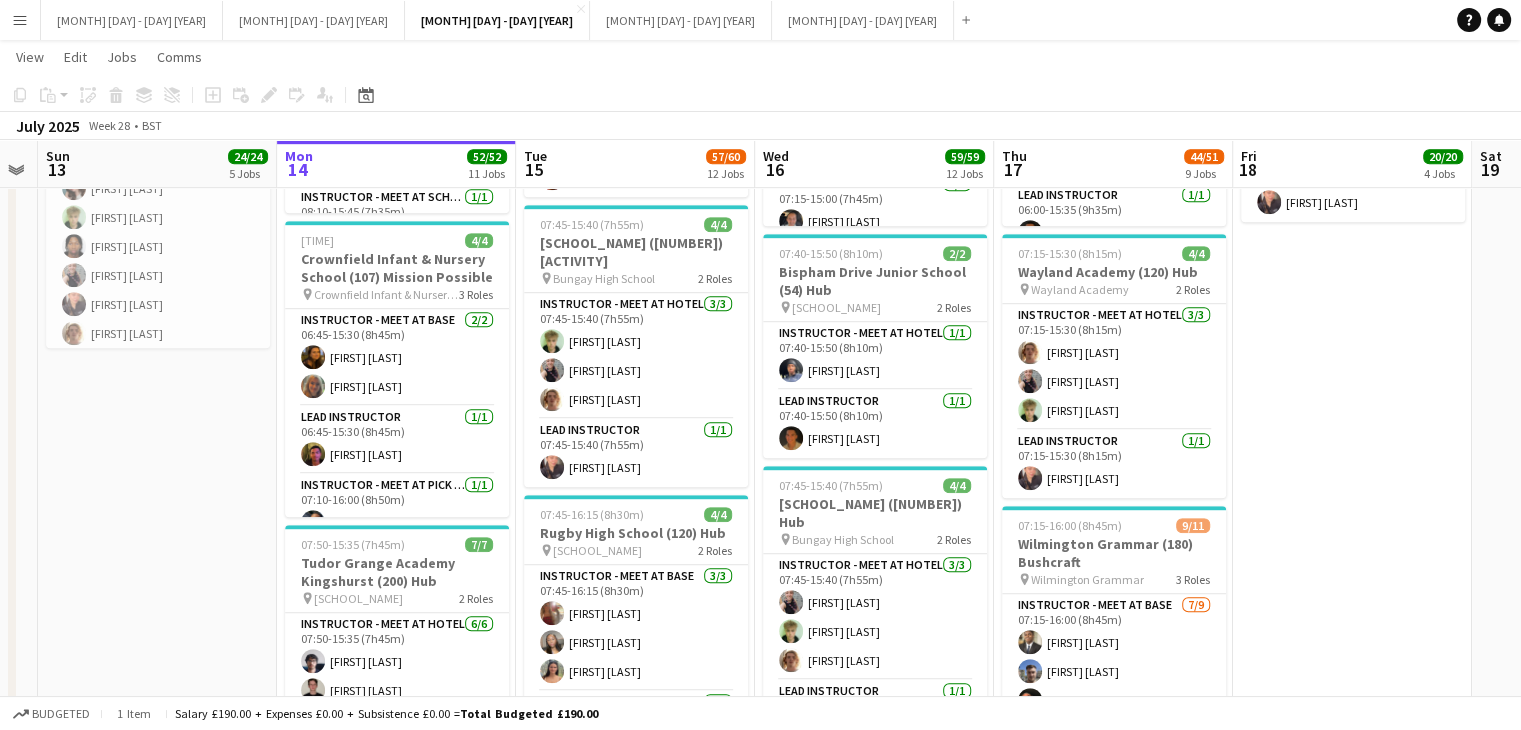 click on "Menu" at bounding box center [20, 20] 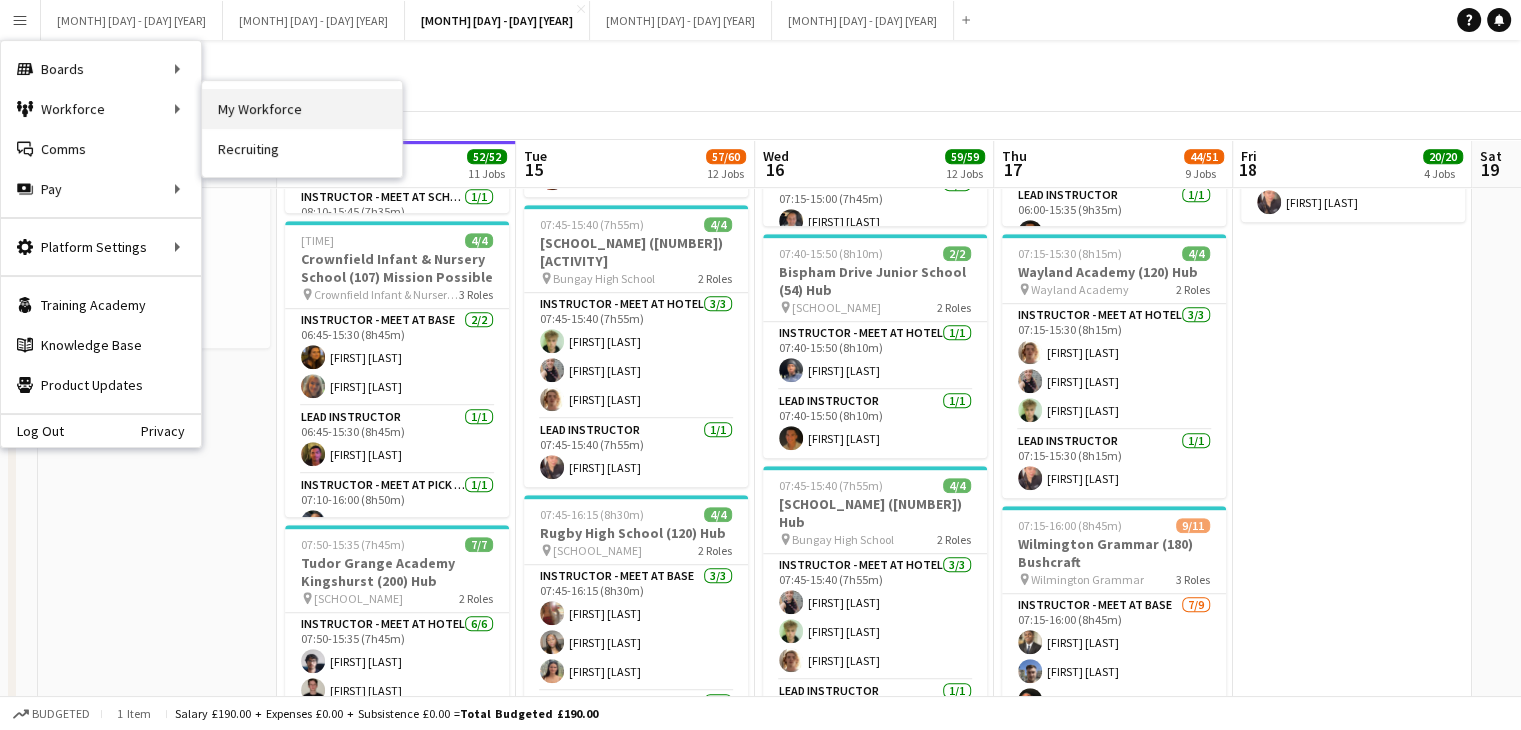 click on "My Workforce" at bounding box center [302, 109] 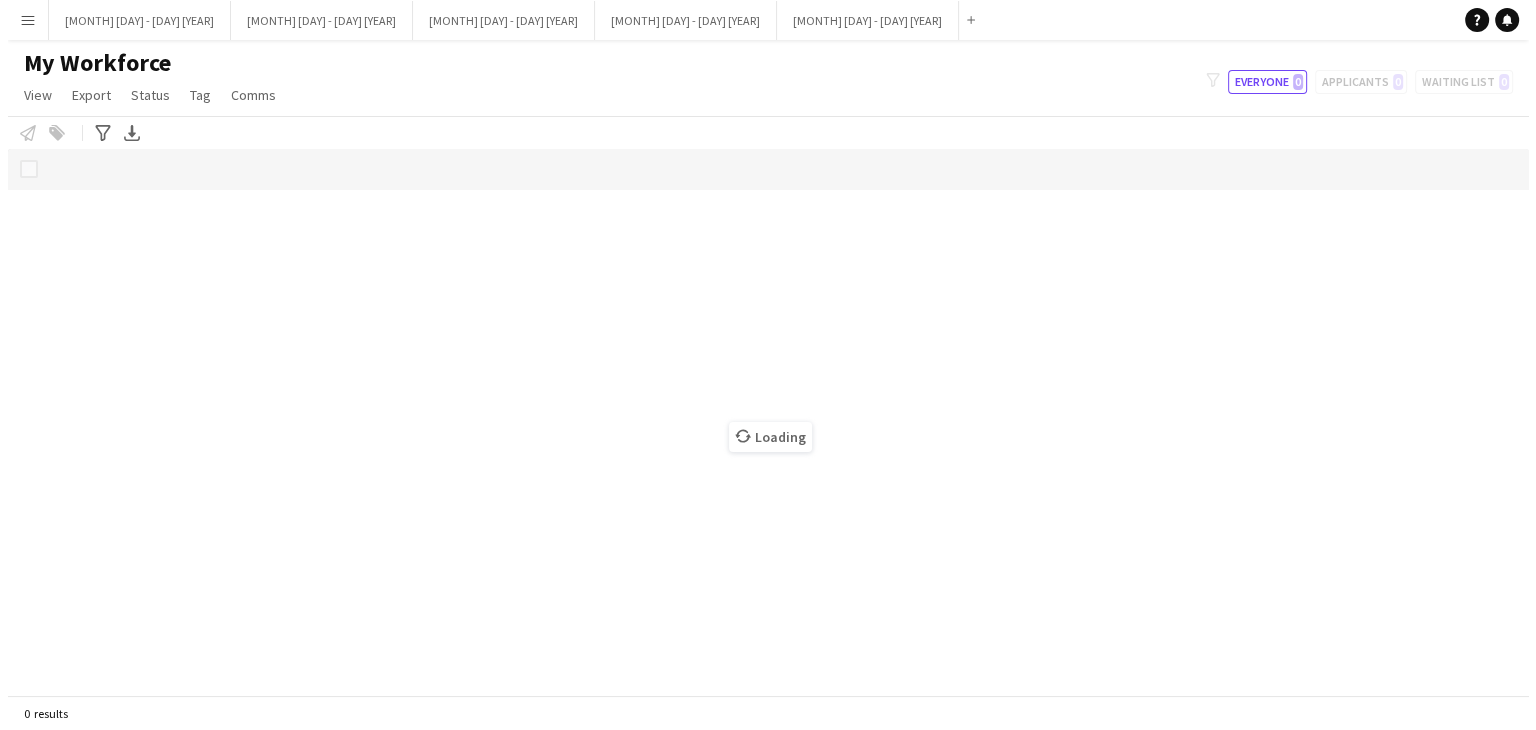 scroll, scrollTop: 0, scrollLeft: 0, axis: both 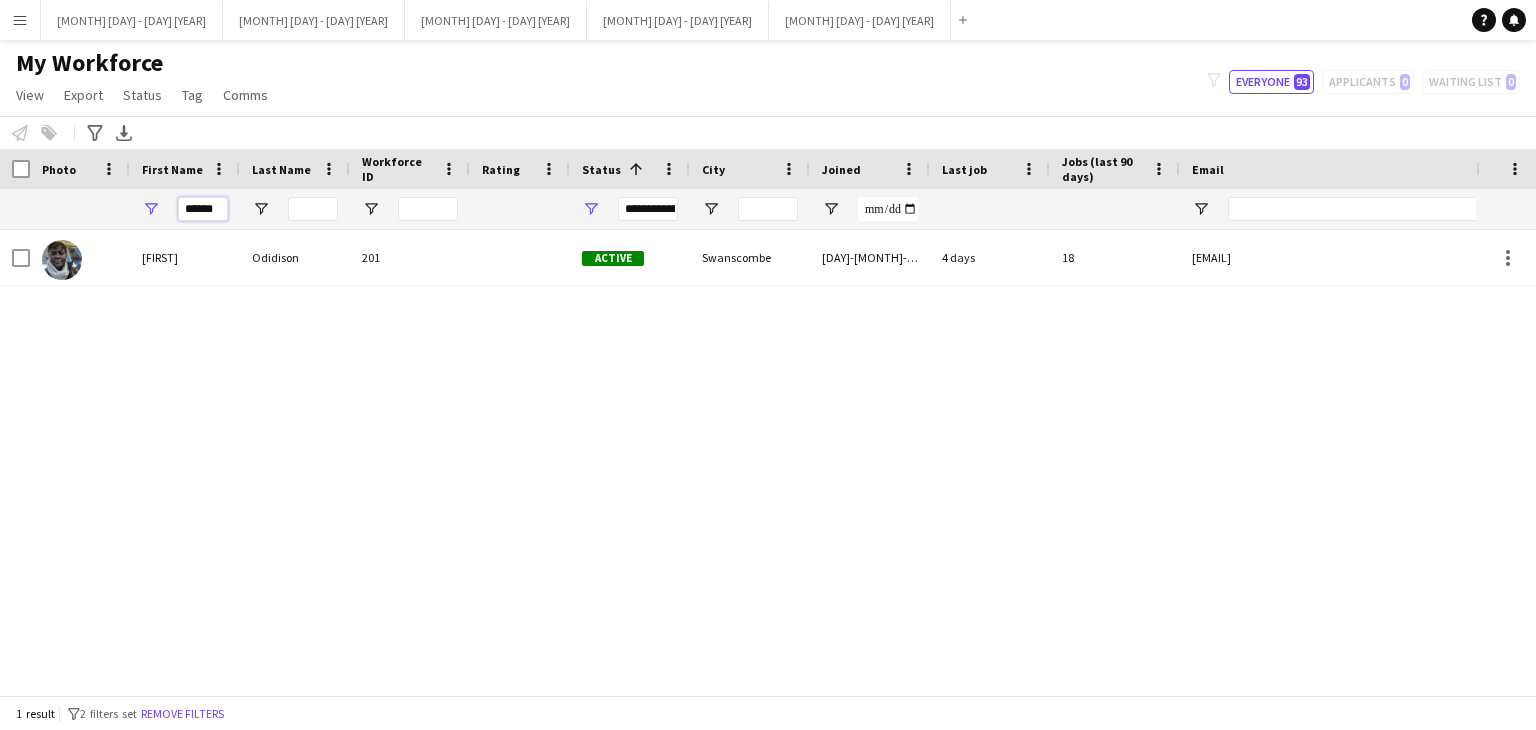 drag, startPoint x: 188, startPoint y: 208, endPoint x: 384, endPoint y: 219, distance: 196.30843 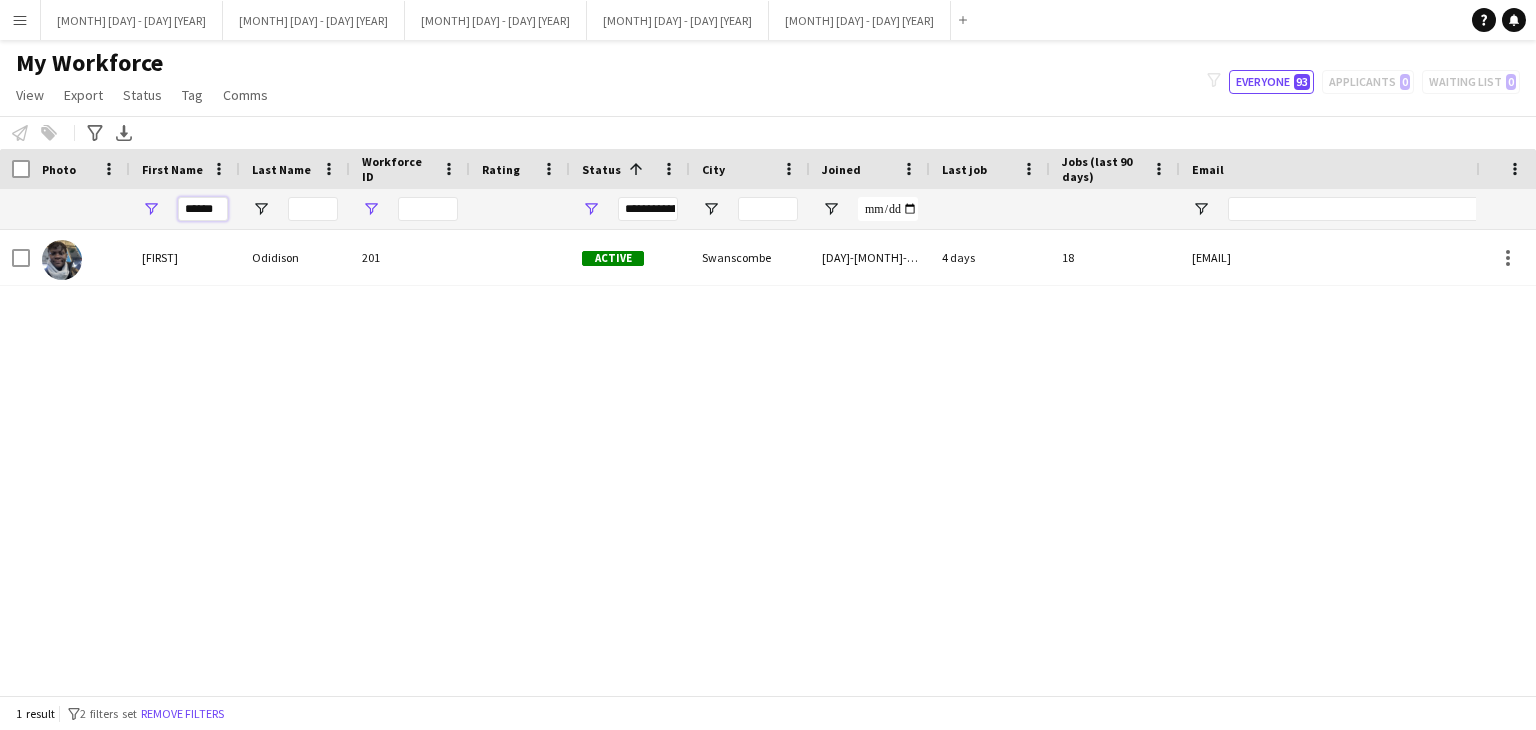 type on "*" 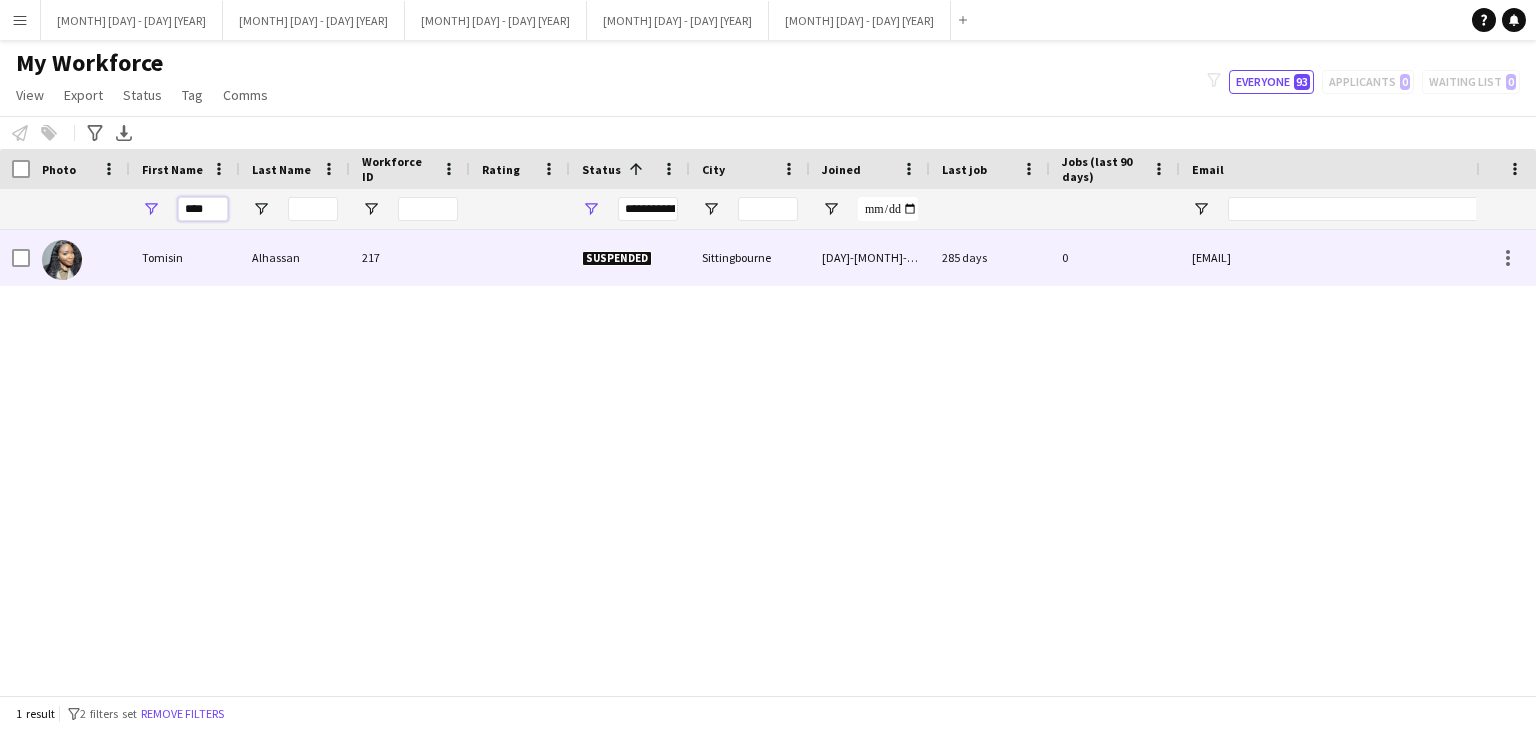 type on "****" 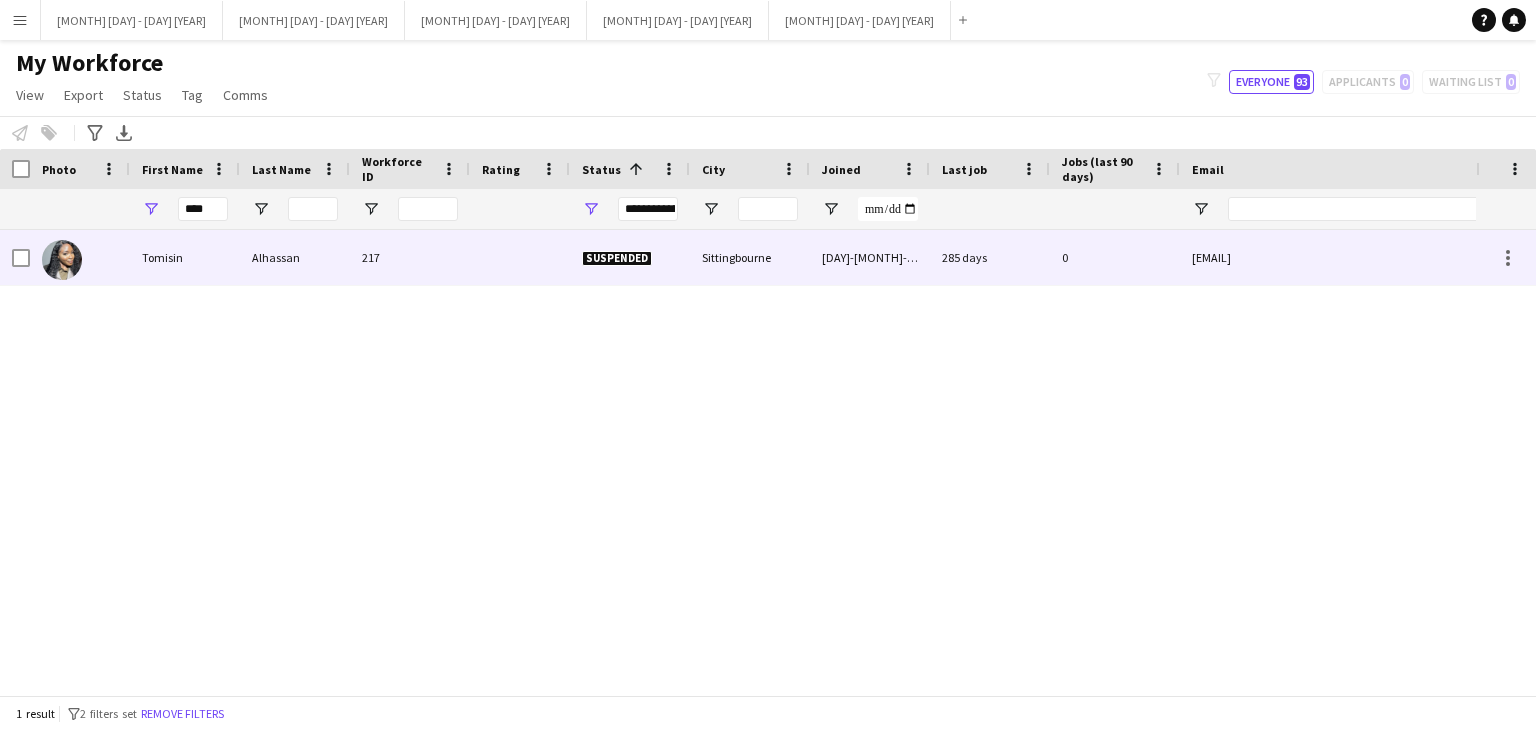 click on "Alhassan" at bounding box center [295, 257] 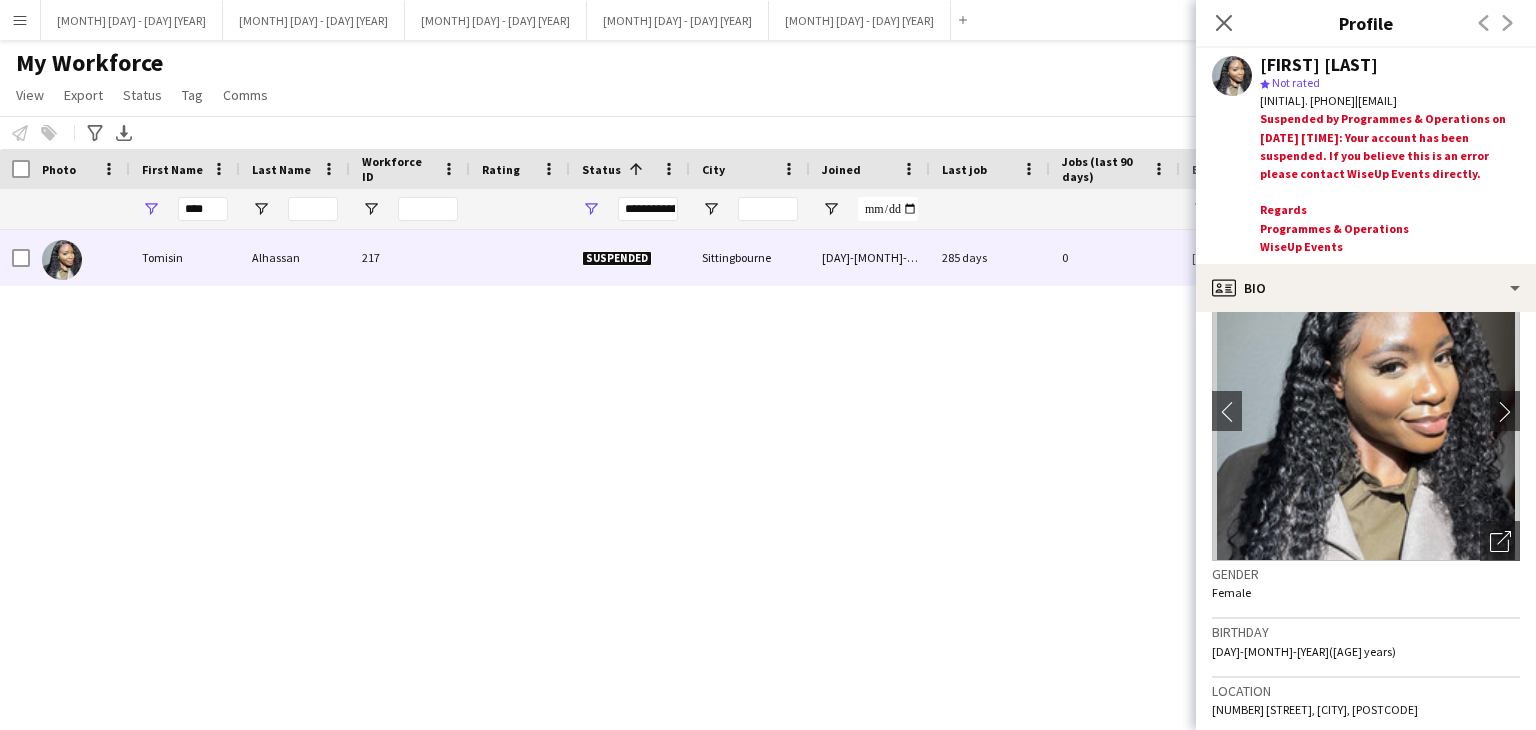 scroll, scrollTop: 0, scrollLeft: 0, axis: both 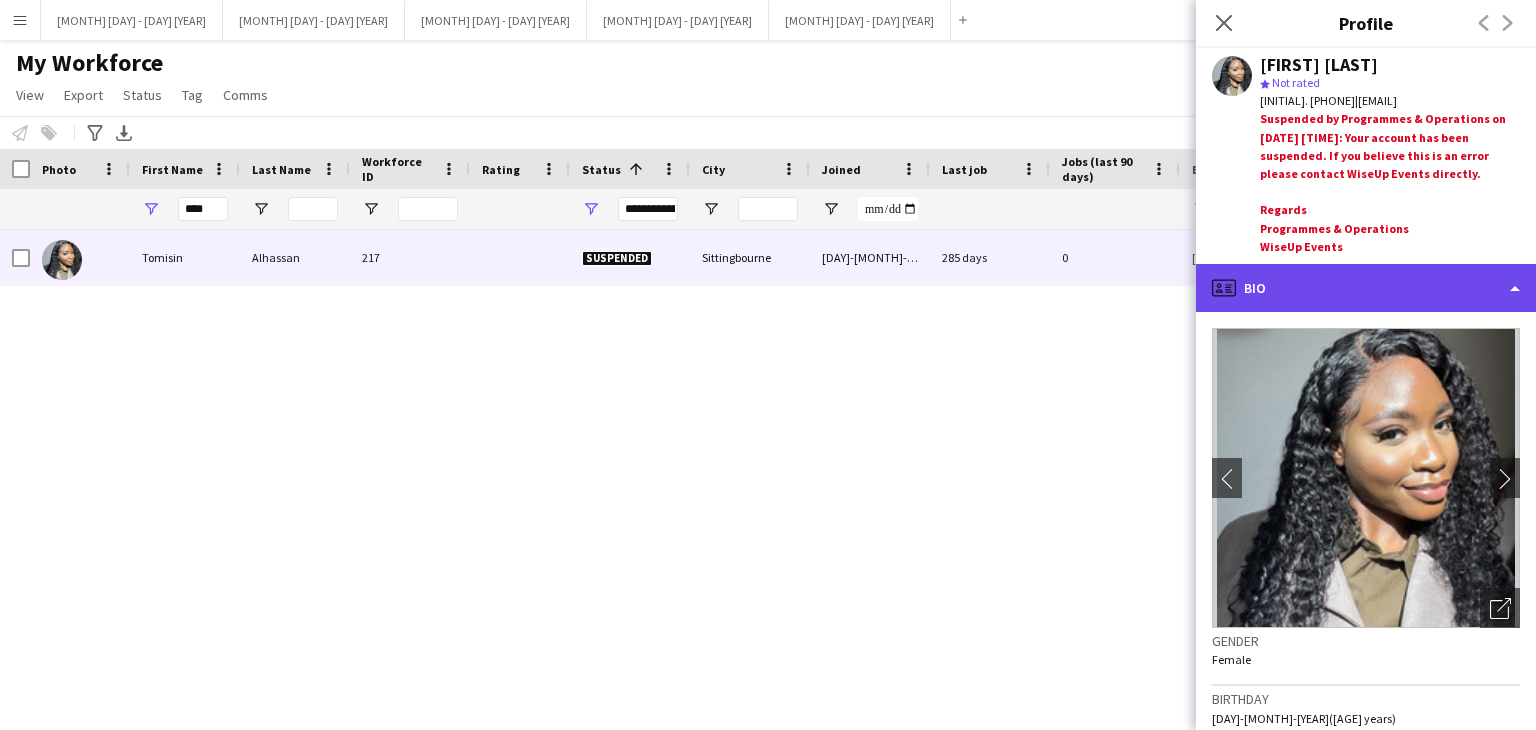 click on "profile
Bio" 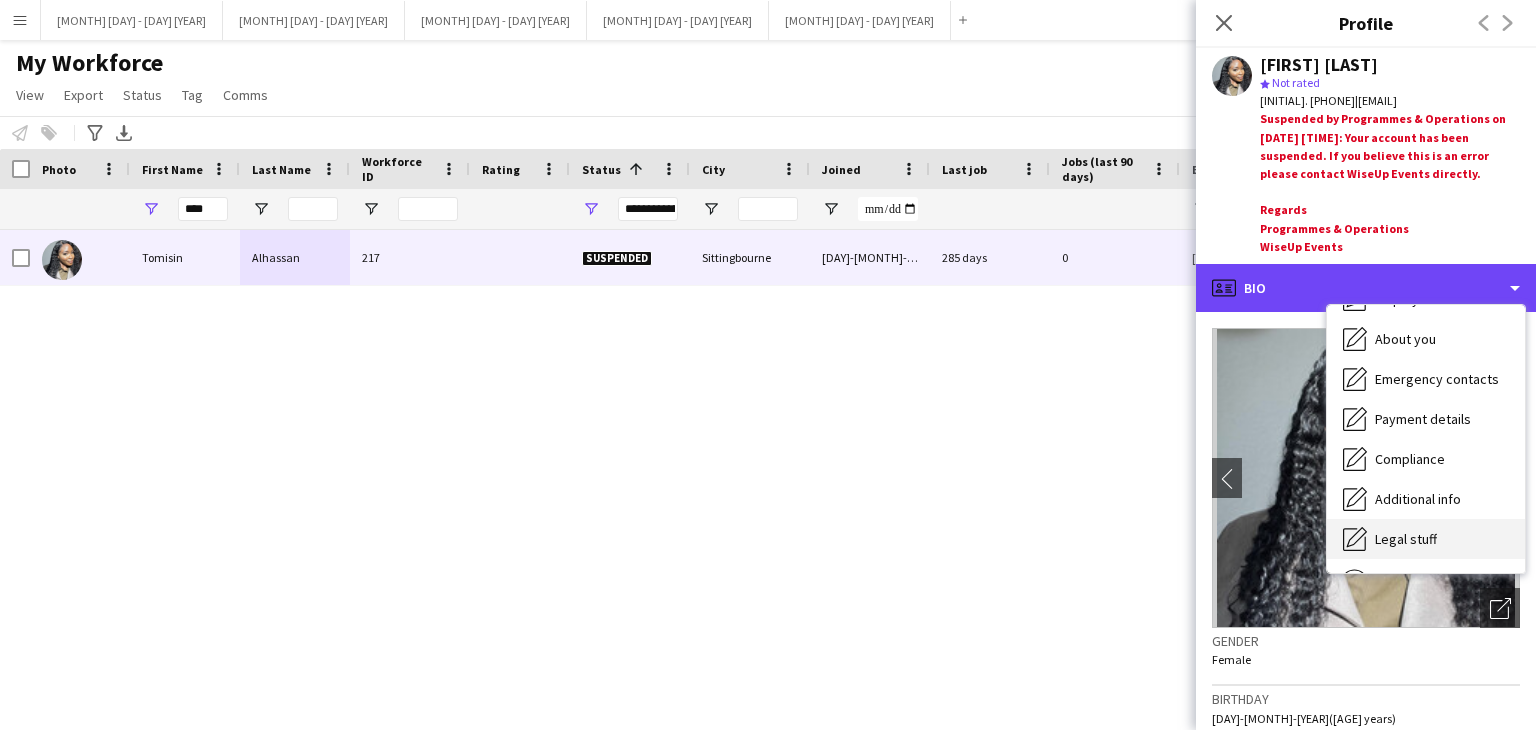 scroll, scrollTop: 188, scrollLeft: 0, axis: vertical 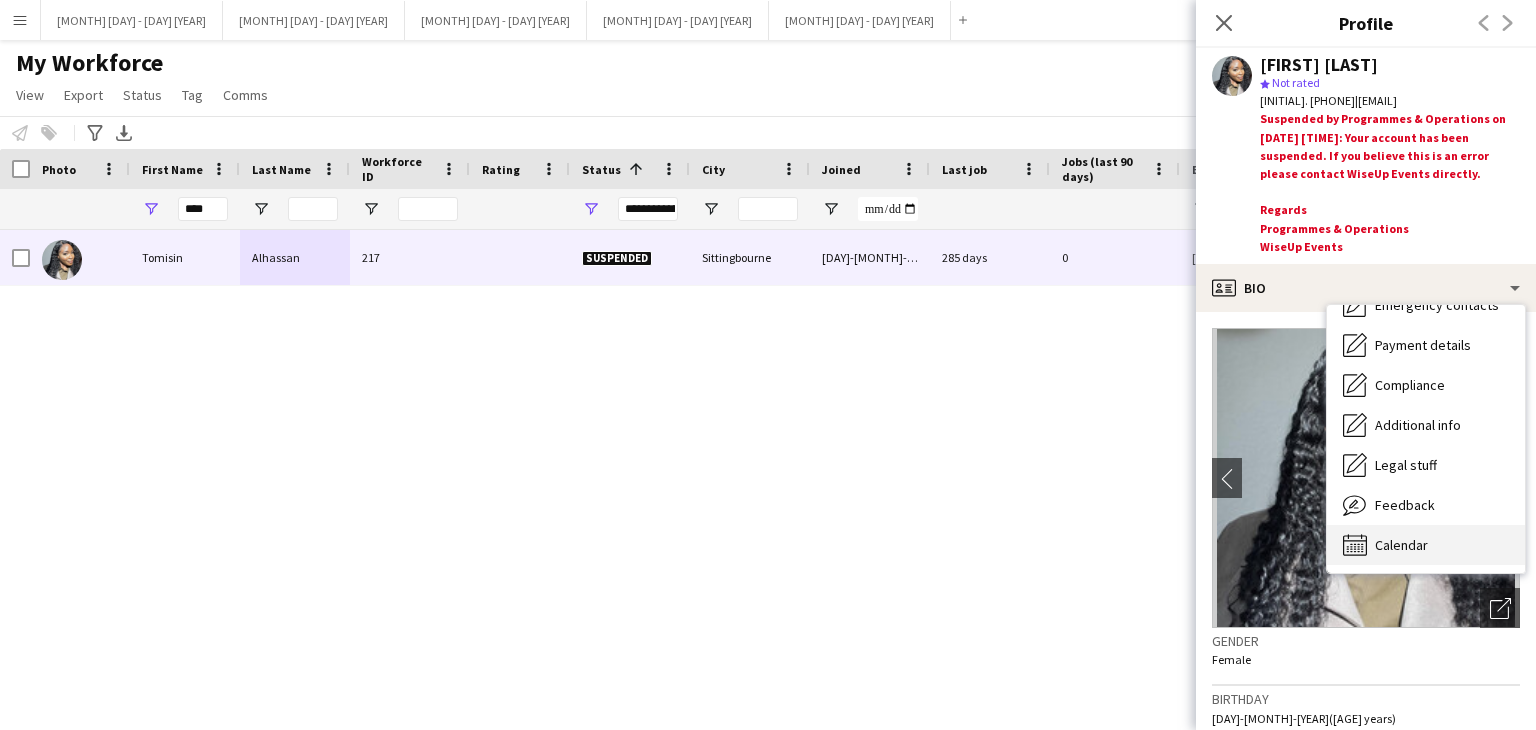click on "Calendar
Calendar" at bounding box center [1426, 545] 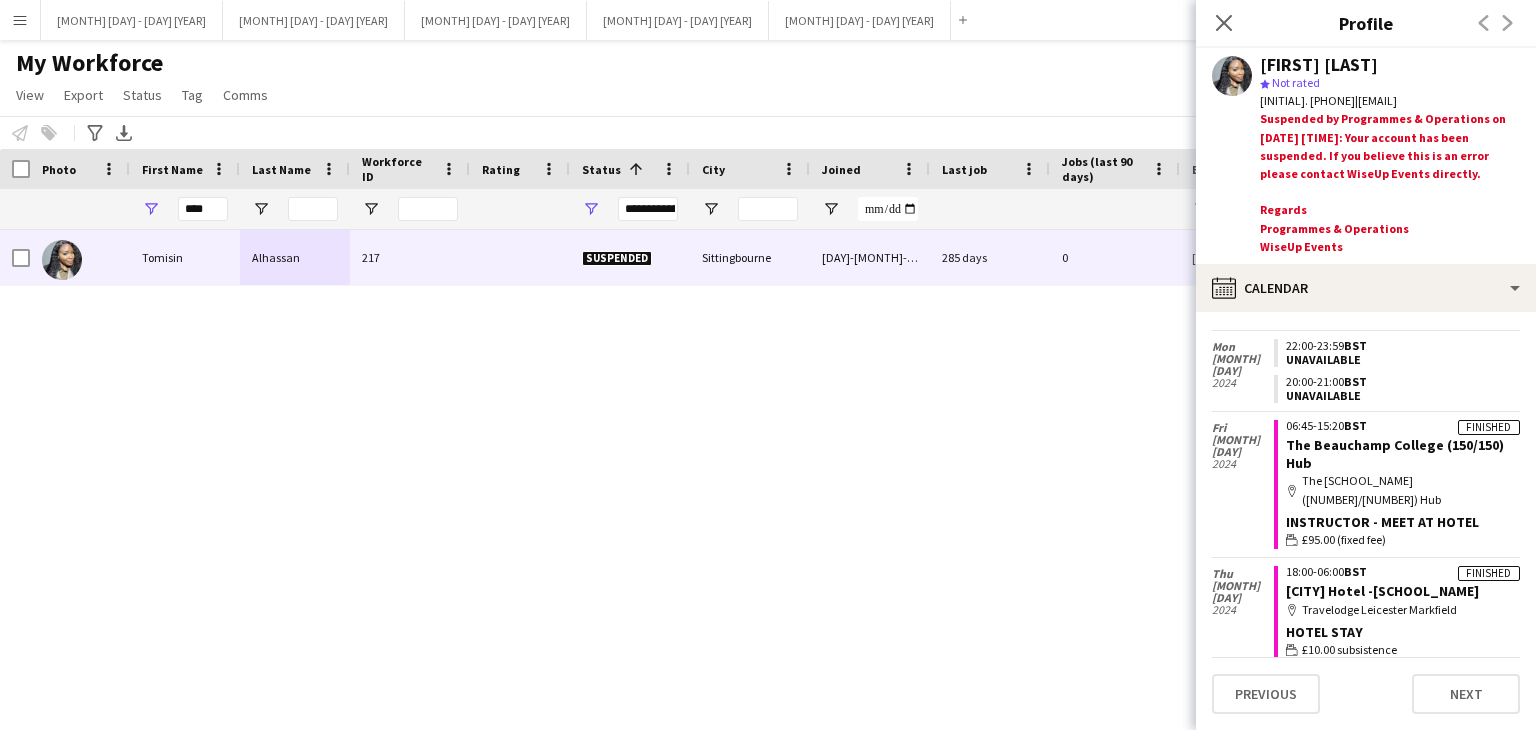 scroll, scrollTop: 566, scrollLeft: 0, axis: vertical 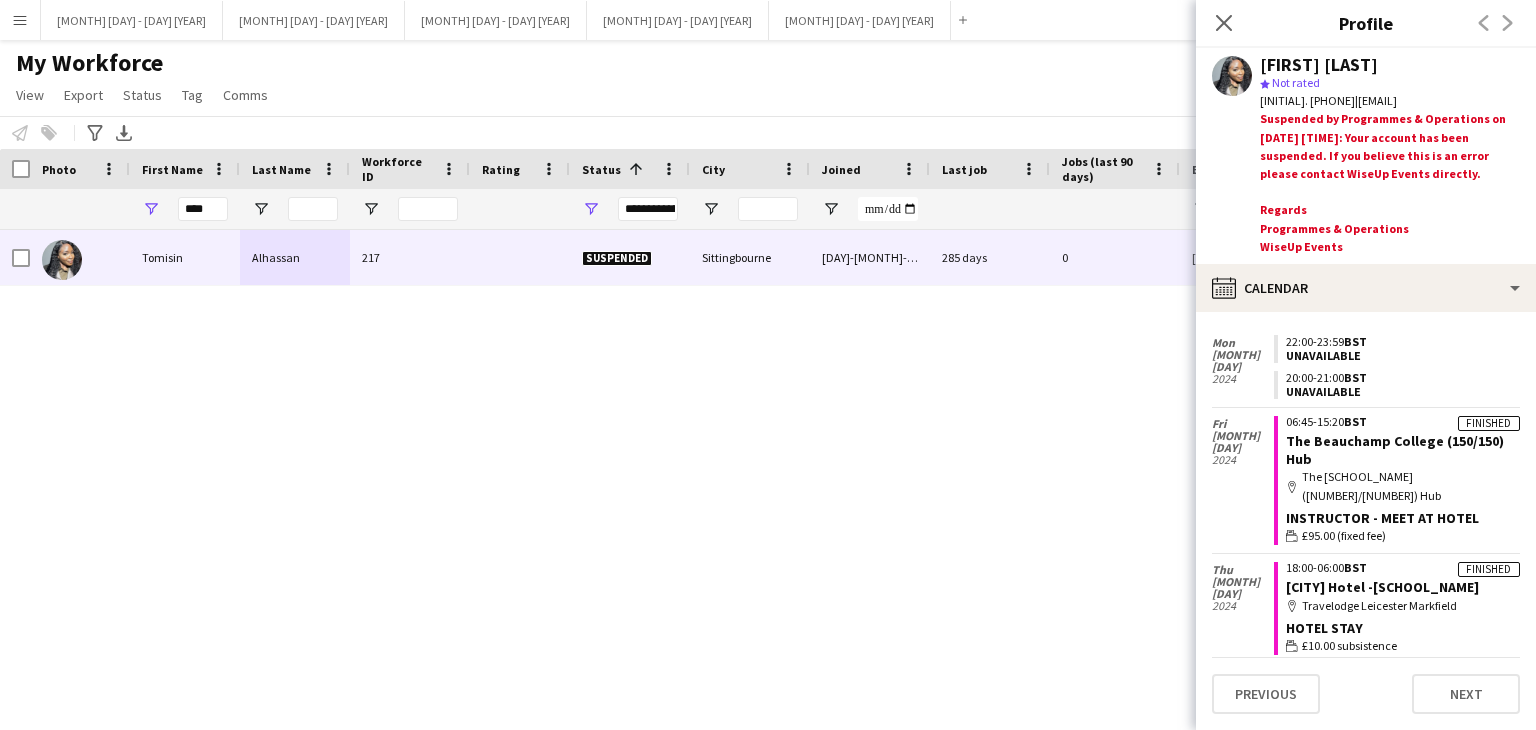 click on "Finished
[TIME]   BST   [CITY] Hotel -[SCHOOL_NAME]
map-marker
[HOTEL_NAME]
Hotel Stay
wallet
£[NUMBER] subsistence" 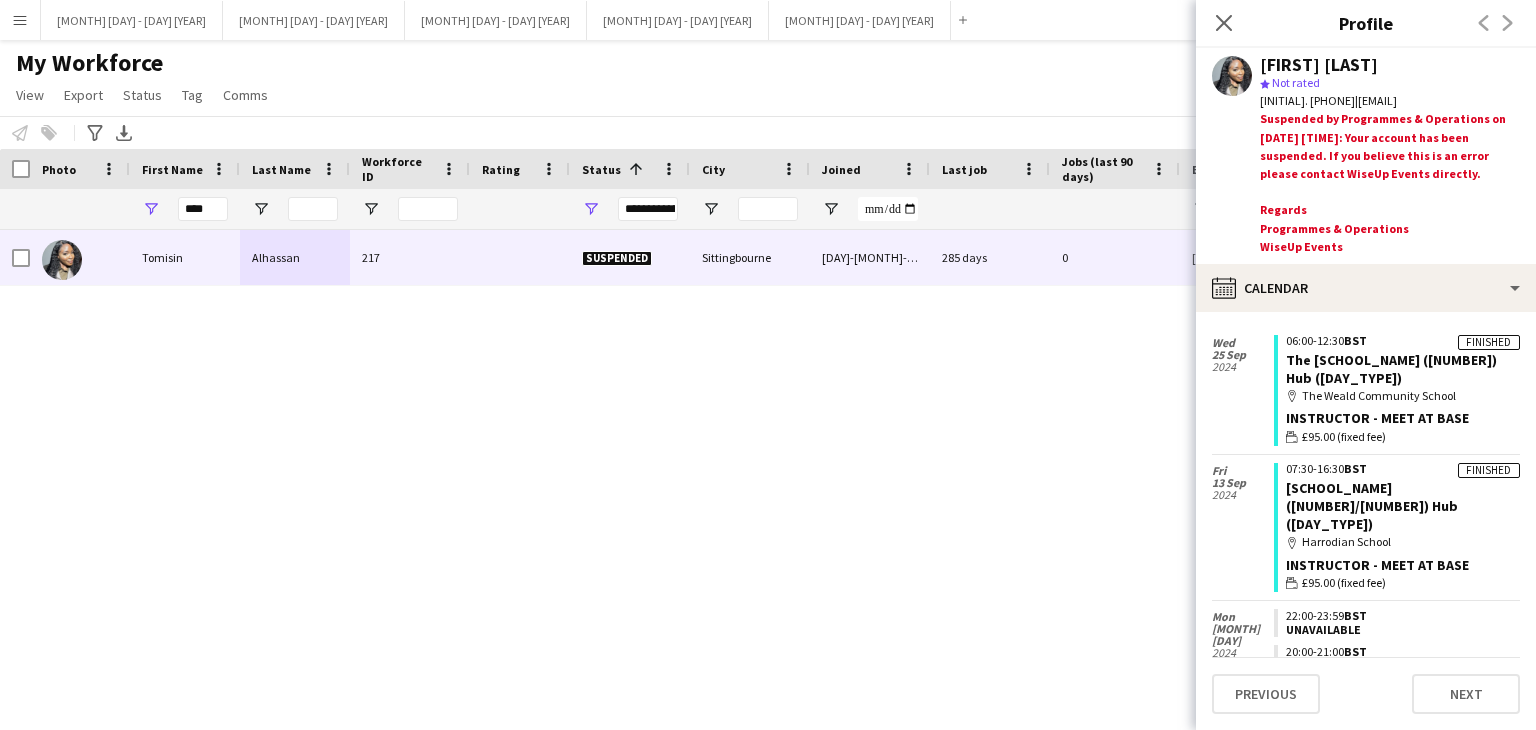 scroll, scrollTop: 0, scrollLeft: 0, axis: both 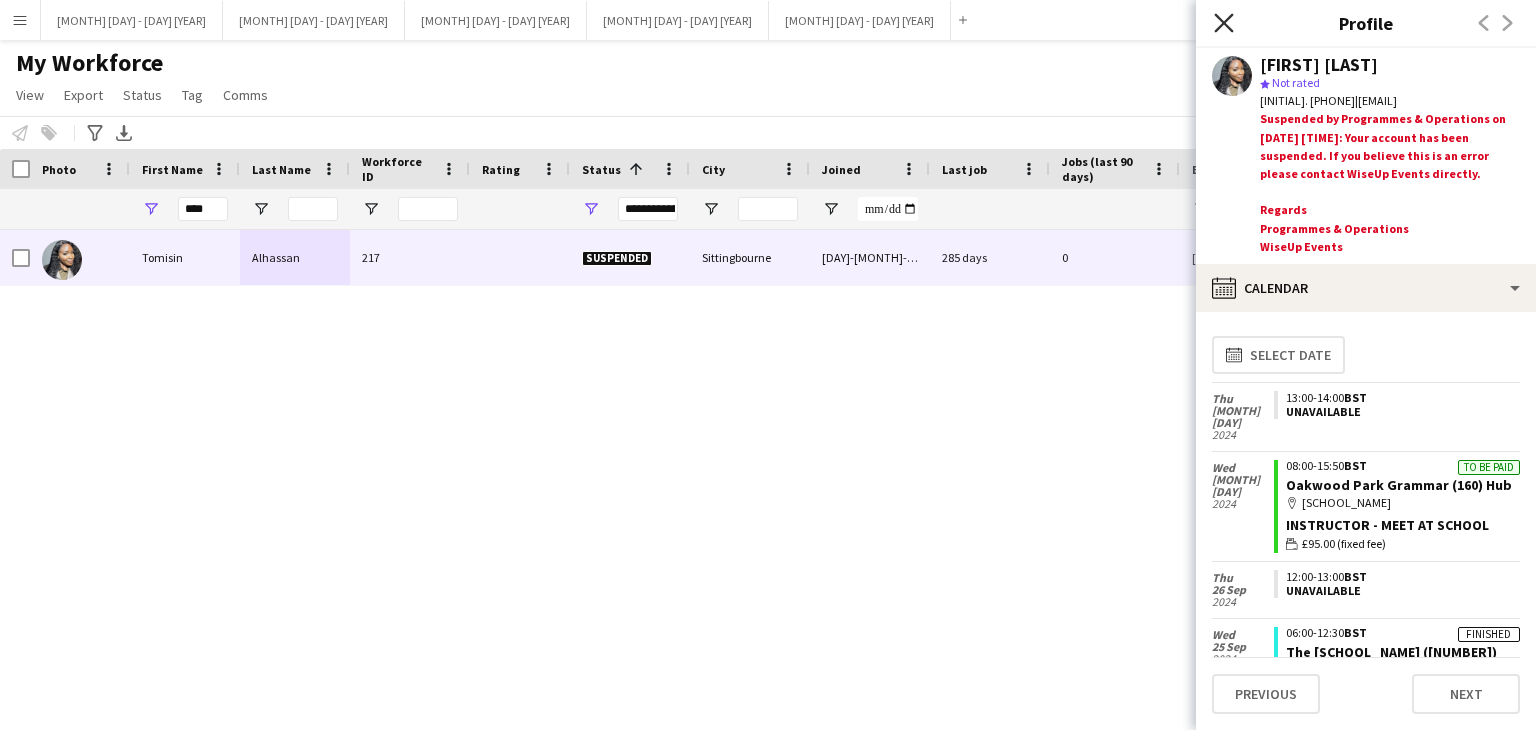 click on "Close pop-in" 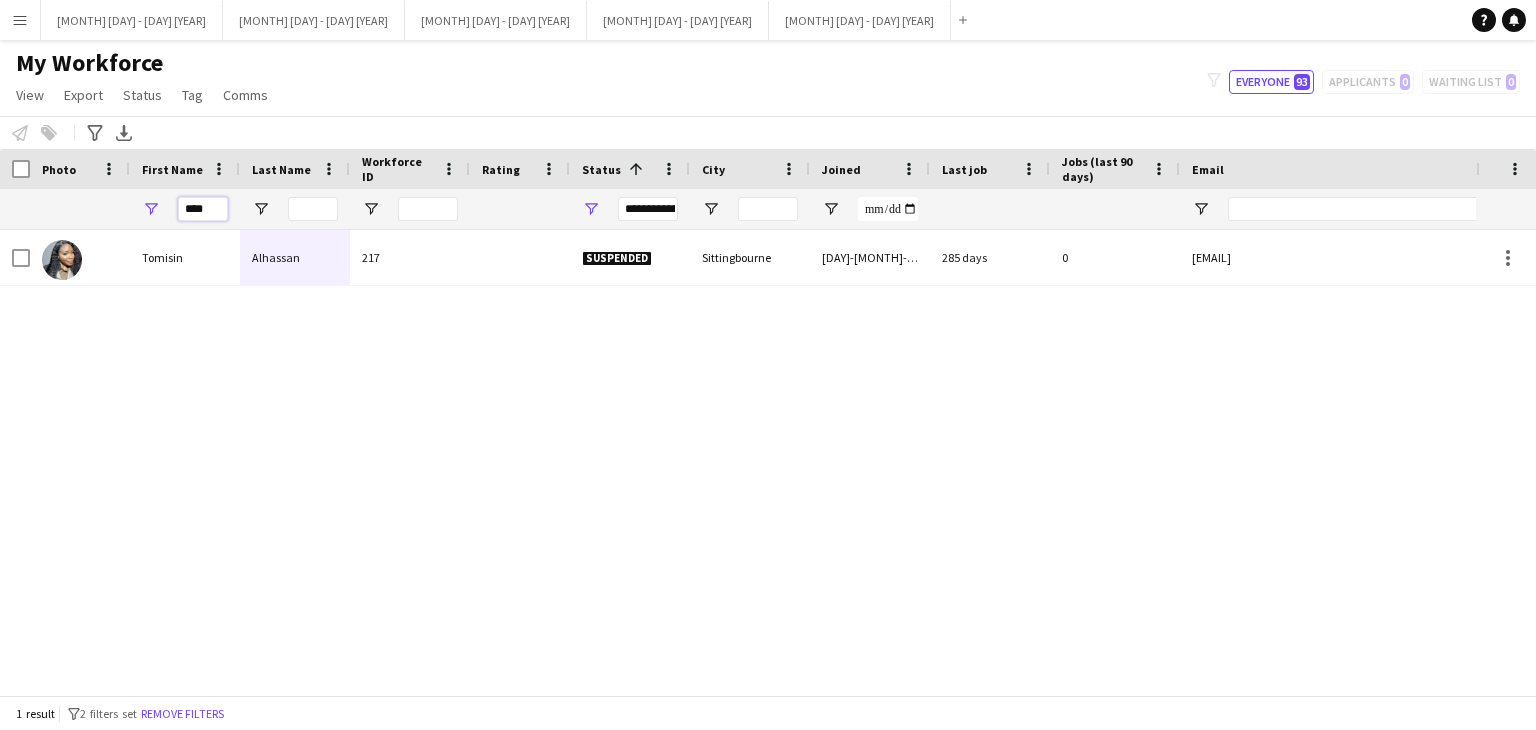 drag, startPoint x: 212, startPoint y: 211, endPoint x: 133, endPoint y: 209, distance: 79.025314 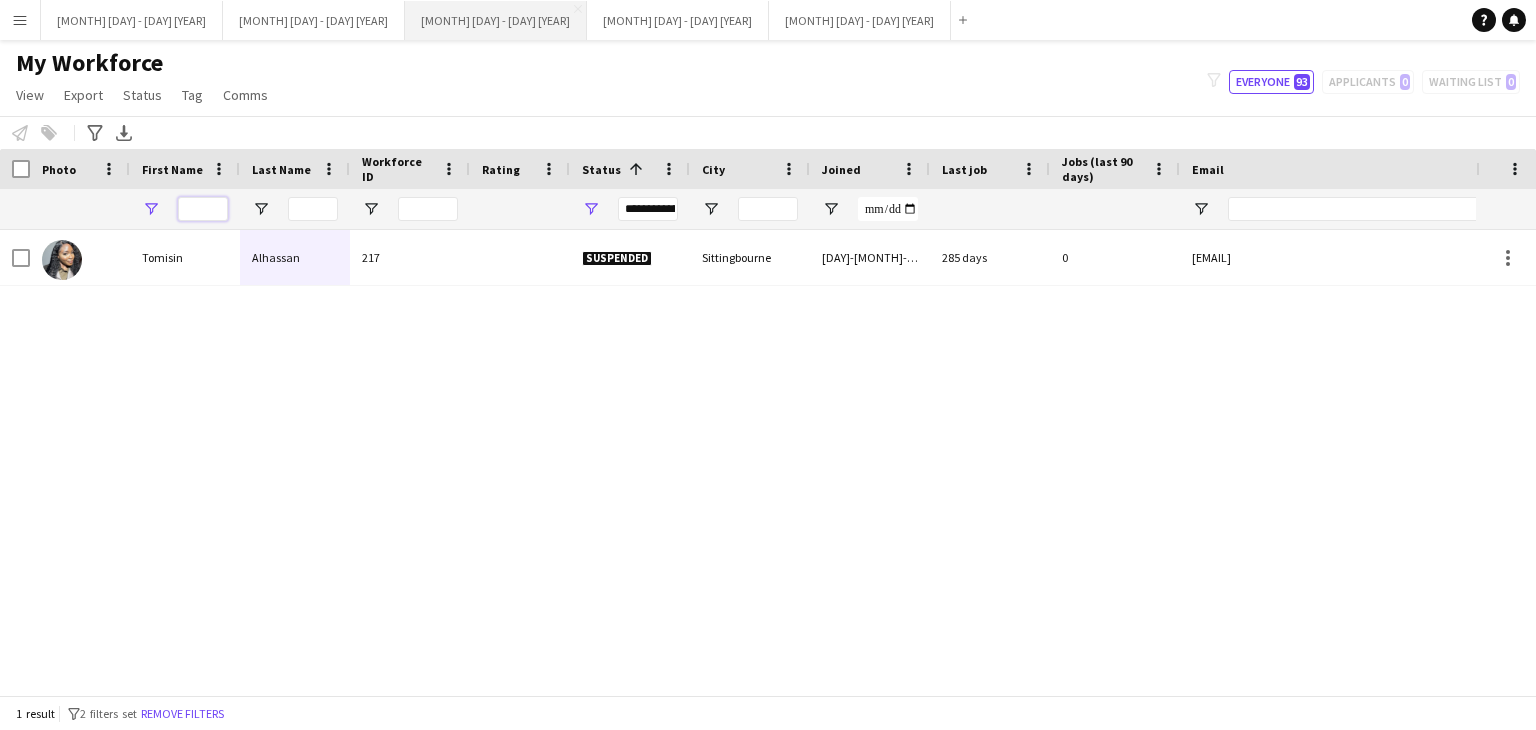 type 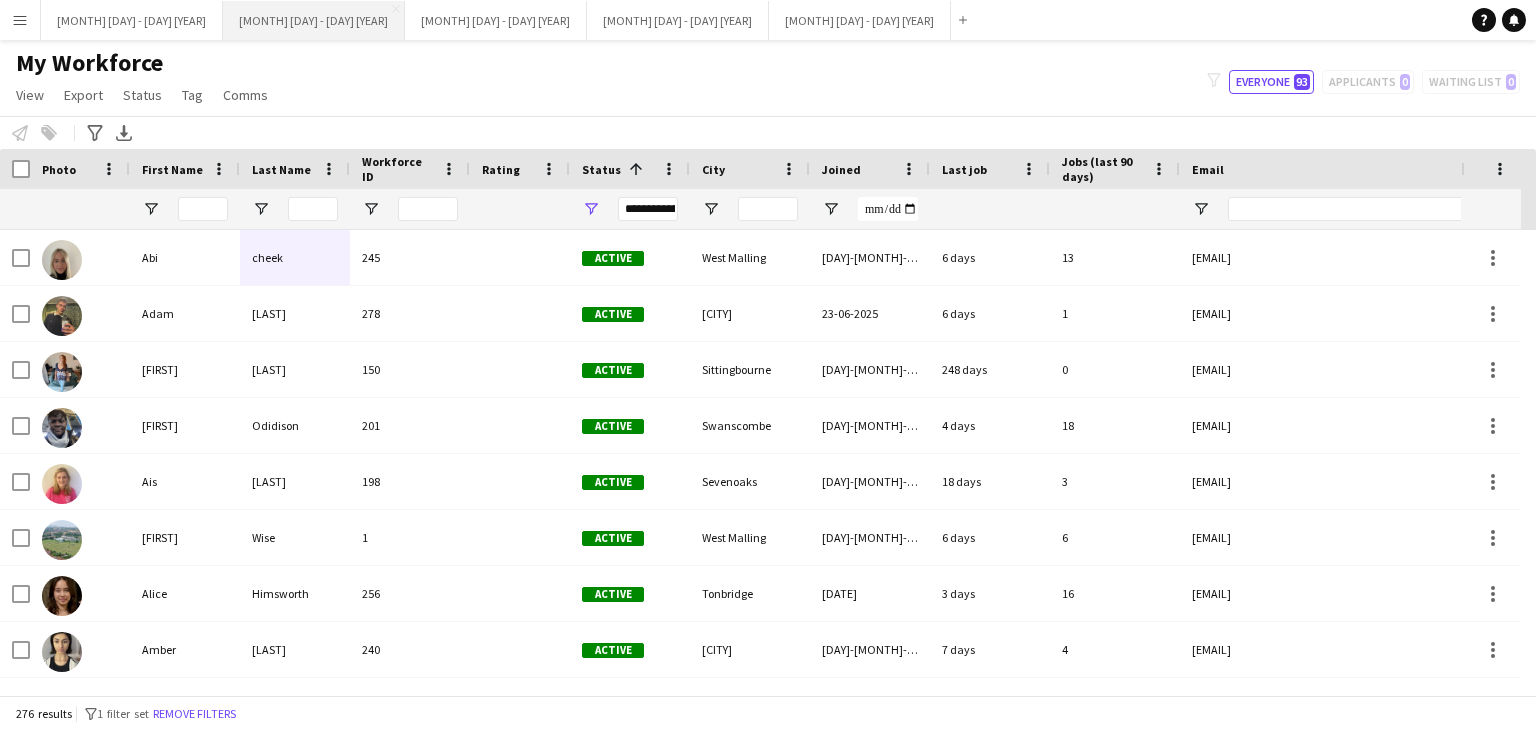click on "[MONTH] [DAY] - [DAY] [YEAR]
Close" at bounding box center (314, 20) 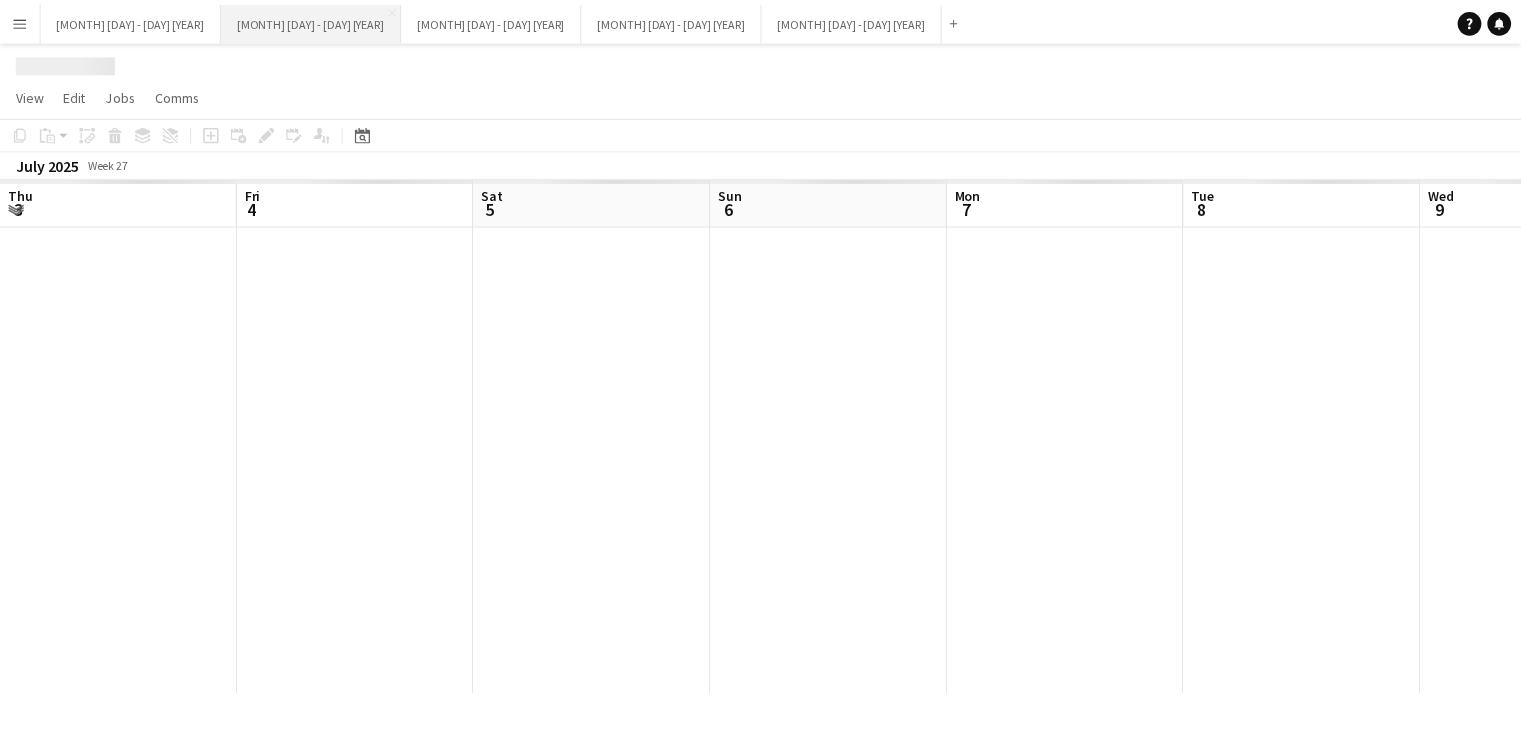 scroll, scrollTop: 0, scrollLeft: 583, axis: horizontal 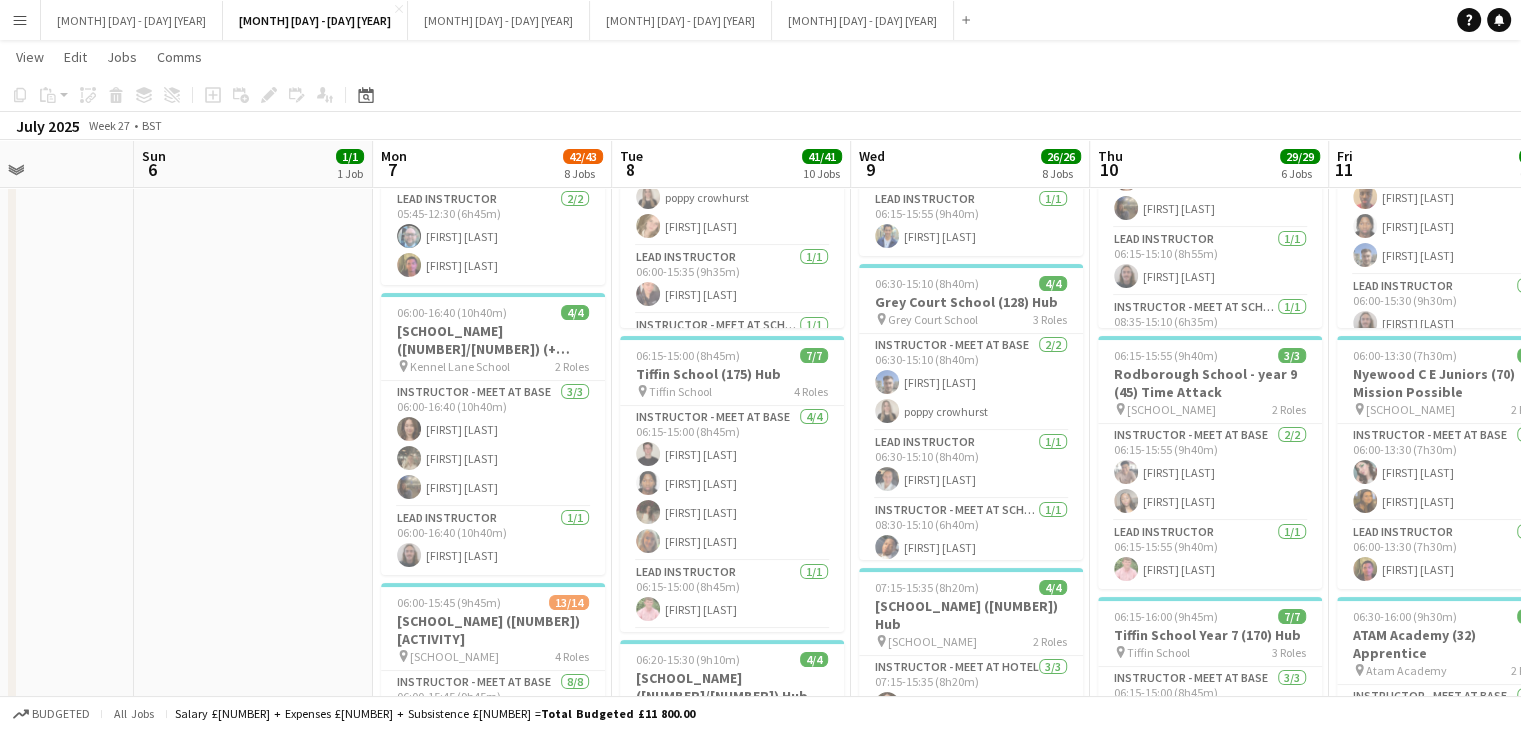 click on "[TIME]    [NUMBER]/[NUMBER]   Base Day   [NUMBER] Role   Instructor - Meet at Base   [NUMBER]/[NUMBER] [TIME]
[FIRST] [LAST]" at bounding box center [253, 1370] 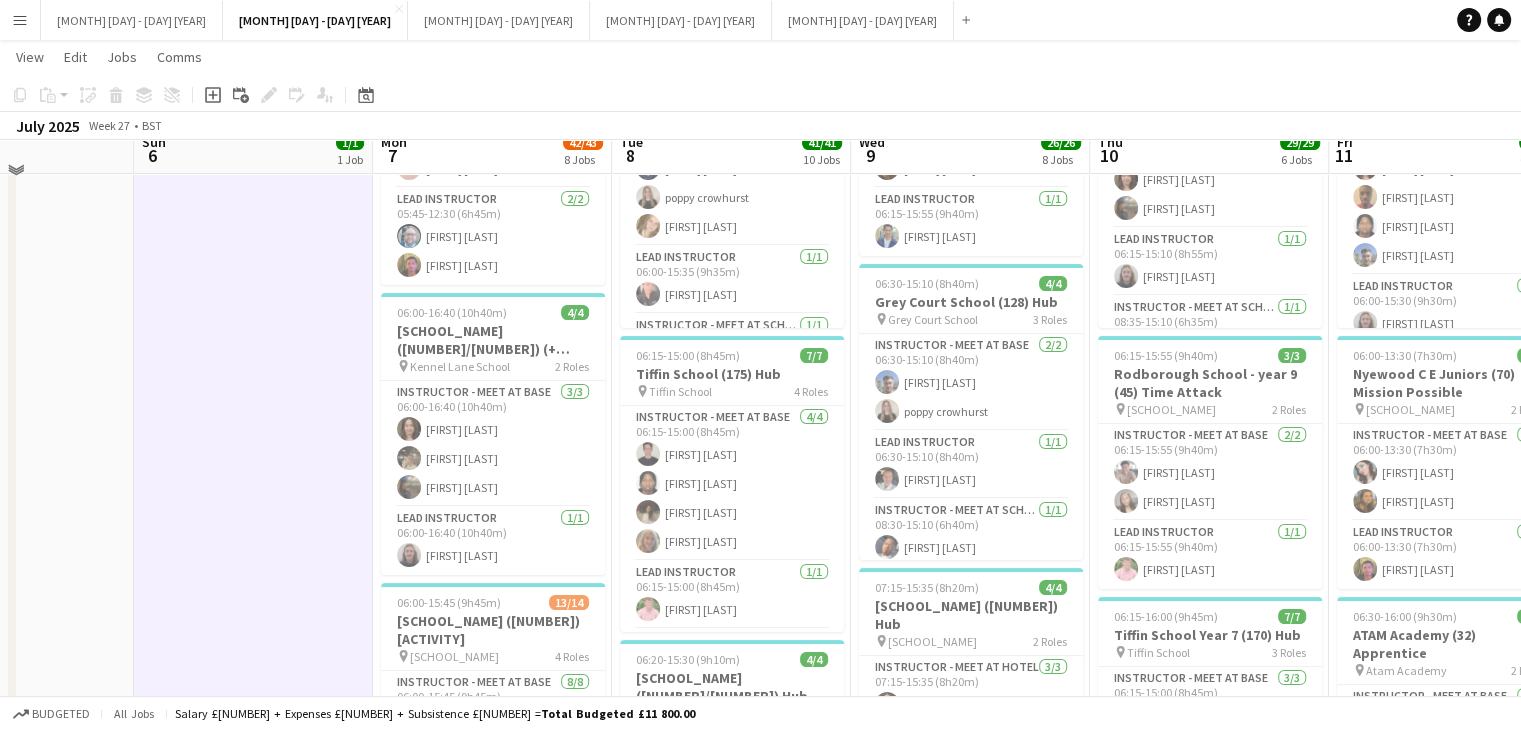 scroll, scrollTop: 0, scrollLeft: 0, axis: both 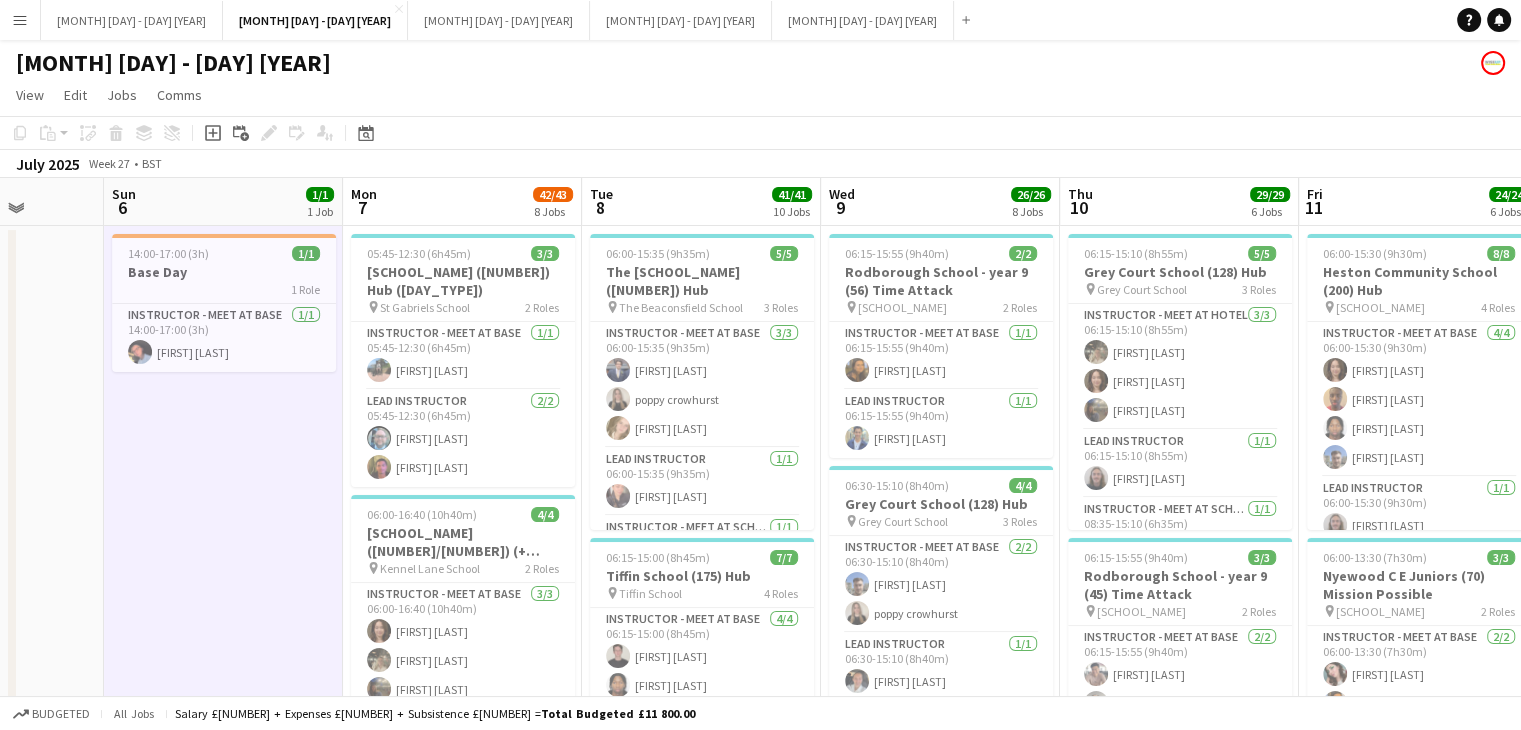 drag, startPoint x: 690, startPoint y: 197, endPoint x: 660, endPoint y: 209, distance: 32.31099 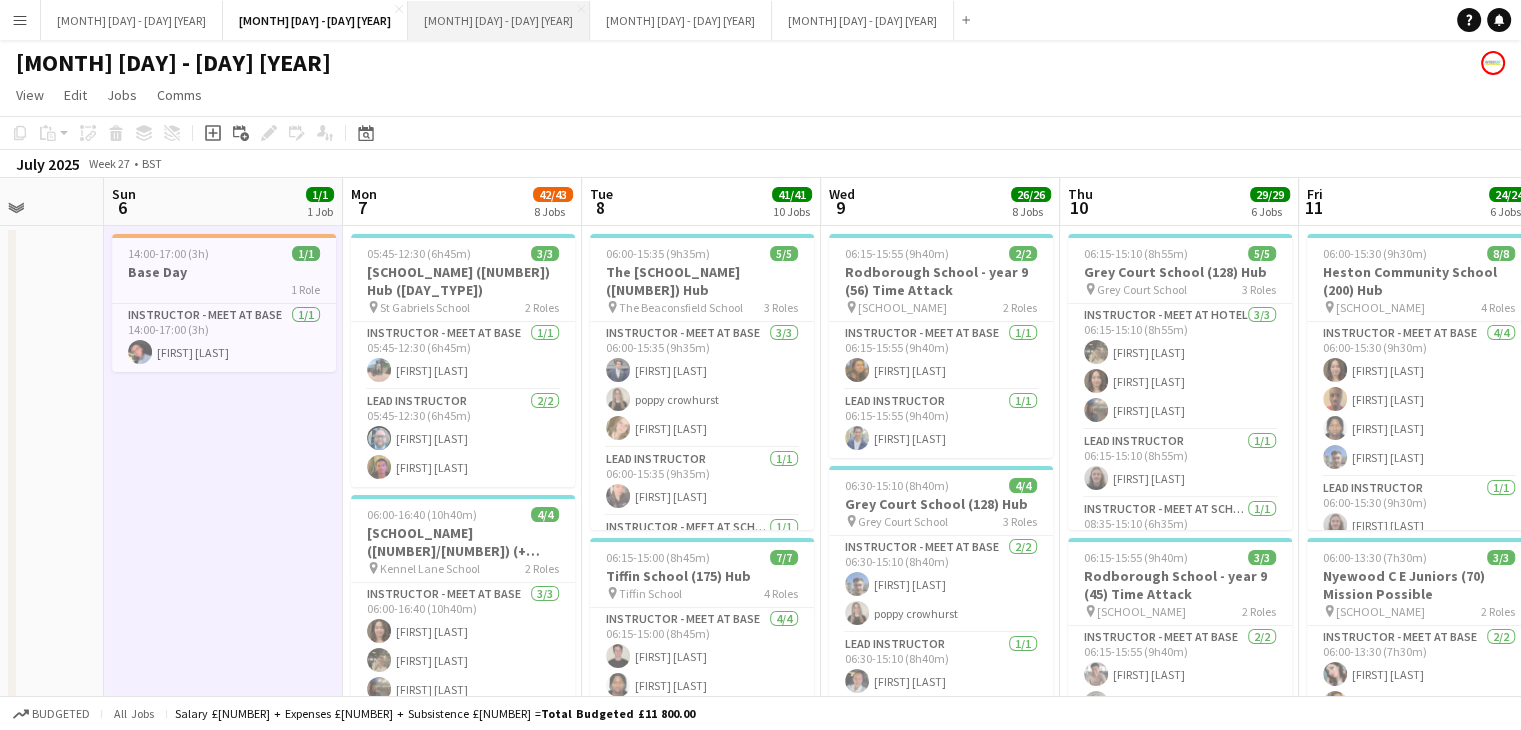 click on "[MONTH] [DAY] - [DAY] [YEAR]
Close" at bounding box center (499, 20) 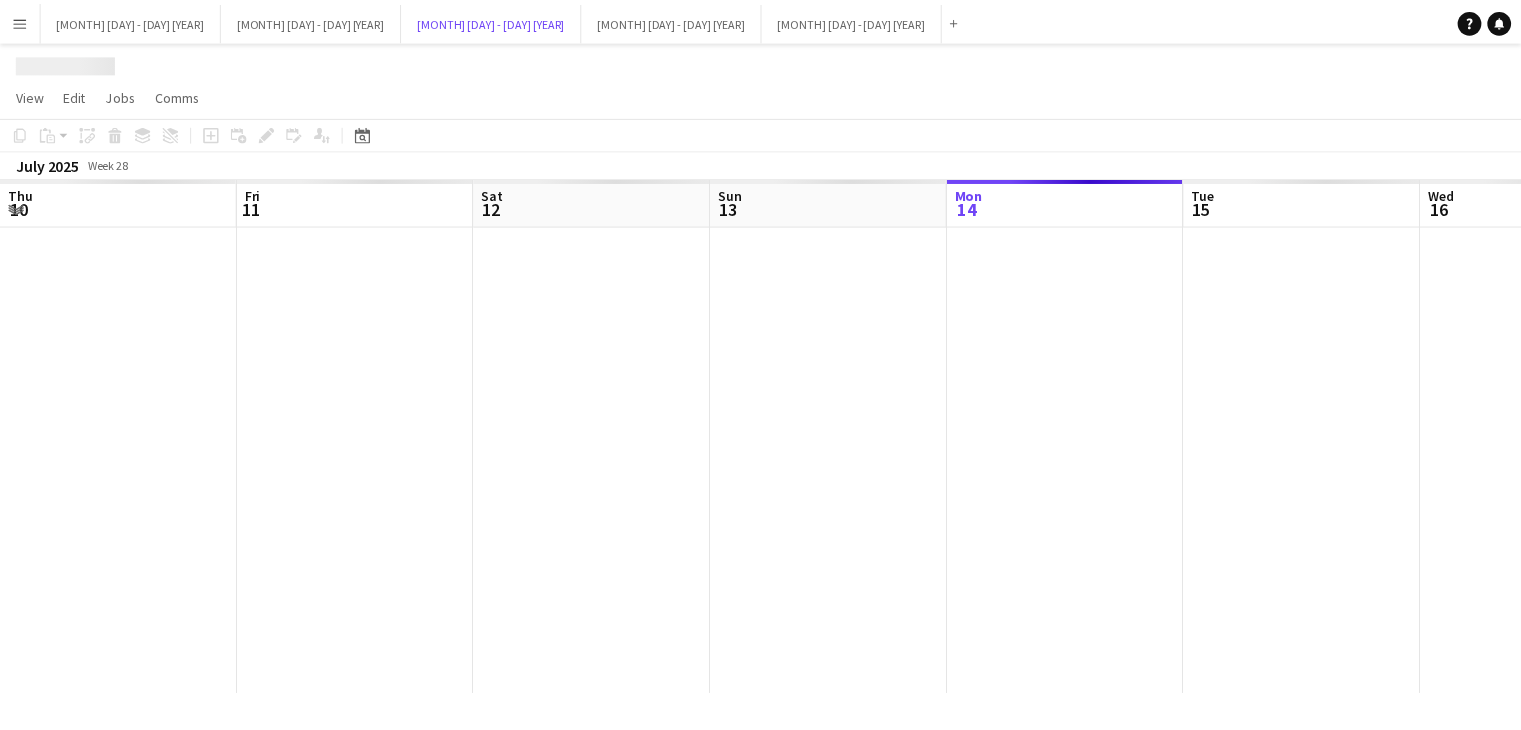 scroll, scrollTop: 0, scrollLeft: 679, axis: horizontal 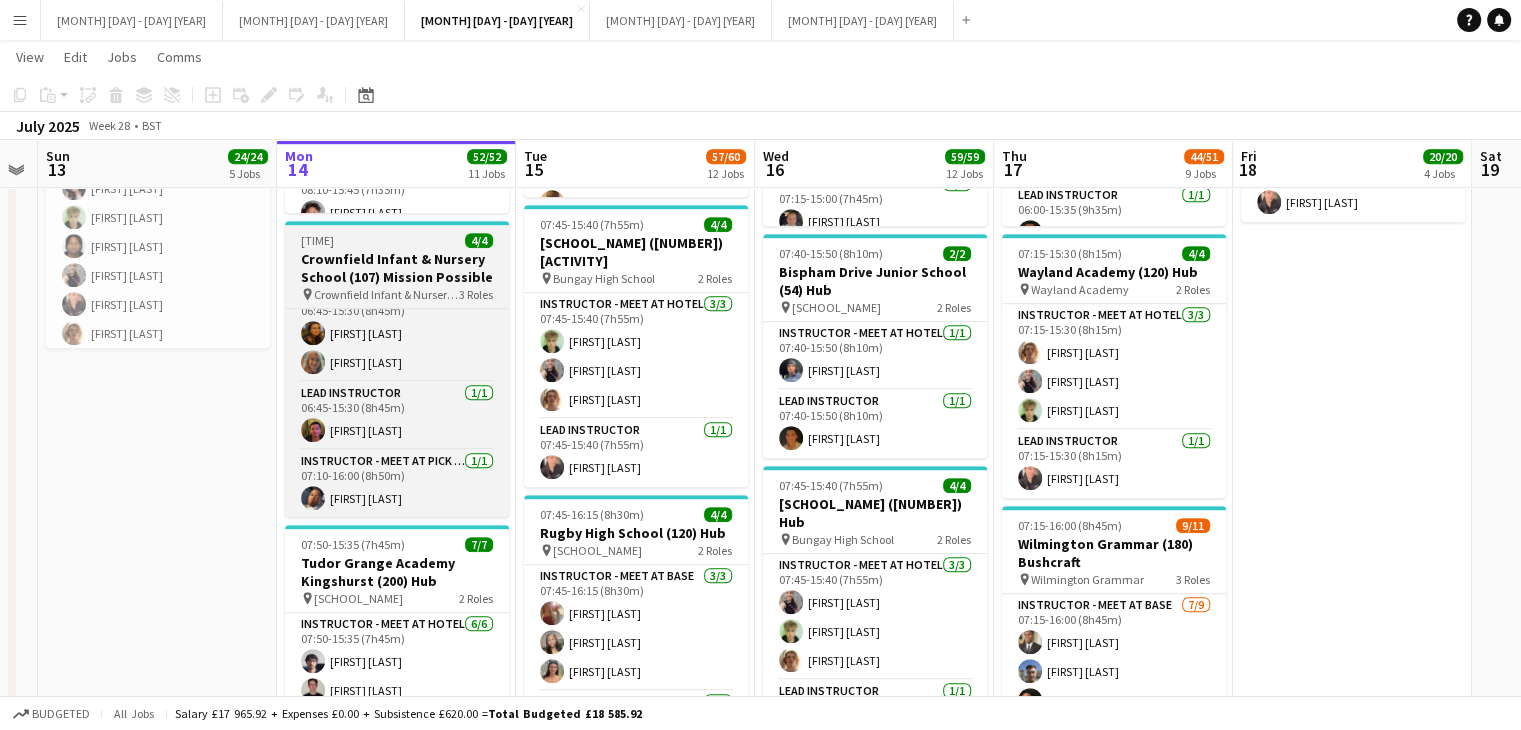 click on "Crownfield Infant & Nursery School (107) Mission Possible" at bounding box center [397, 268] 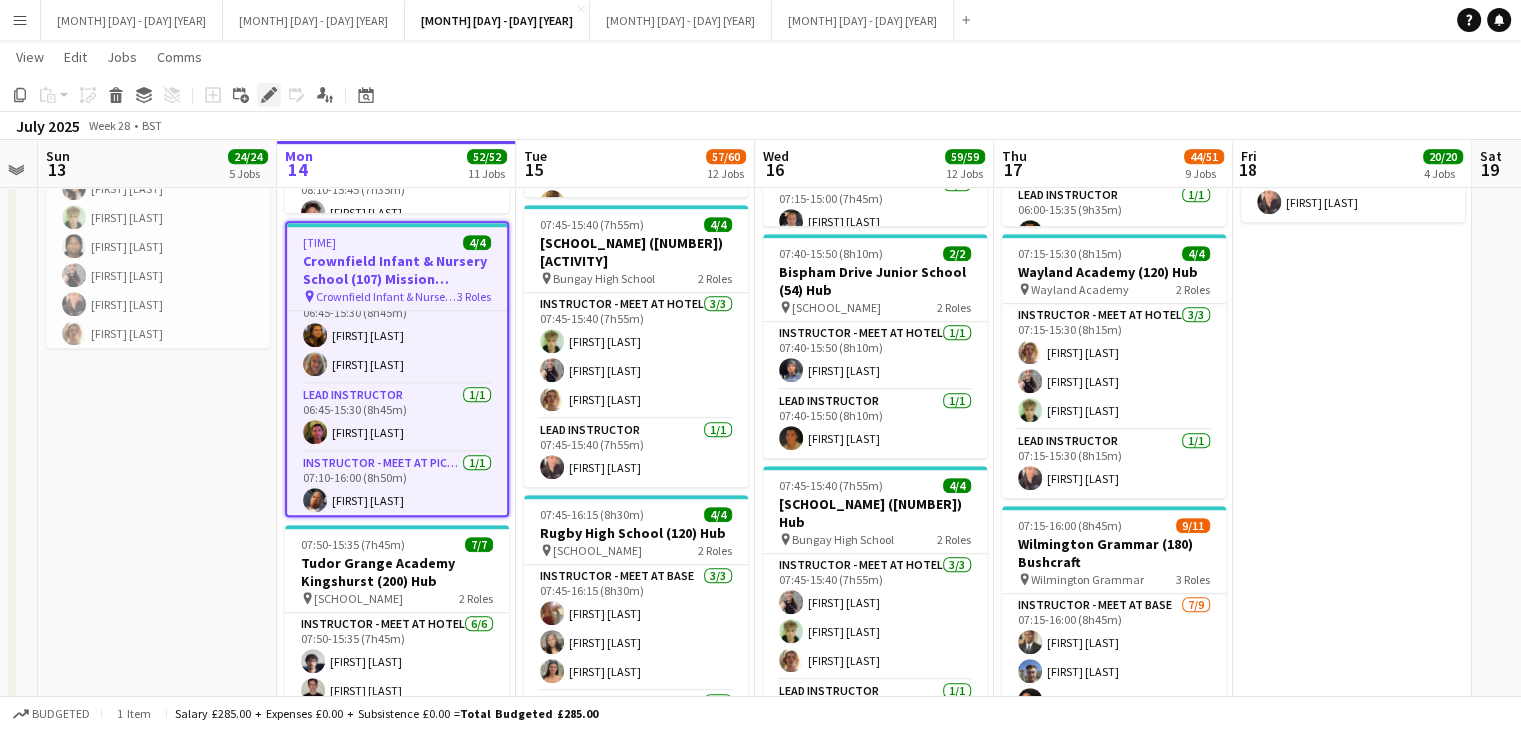 click on "Edit" 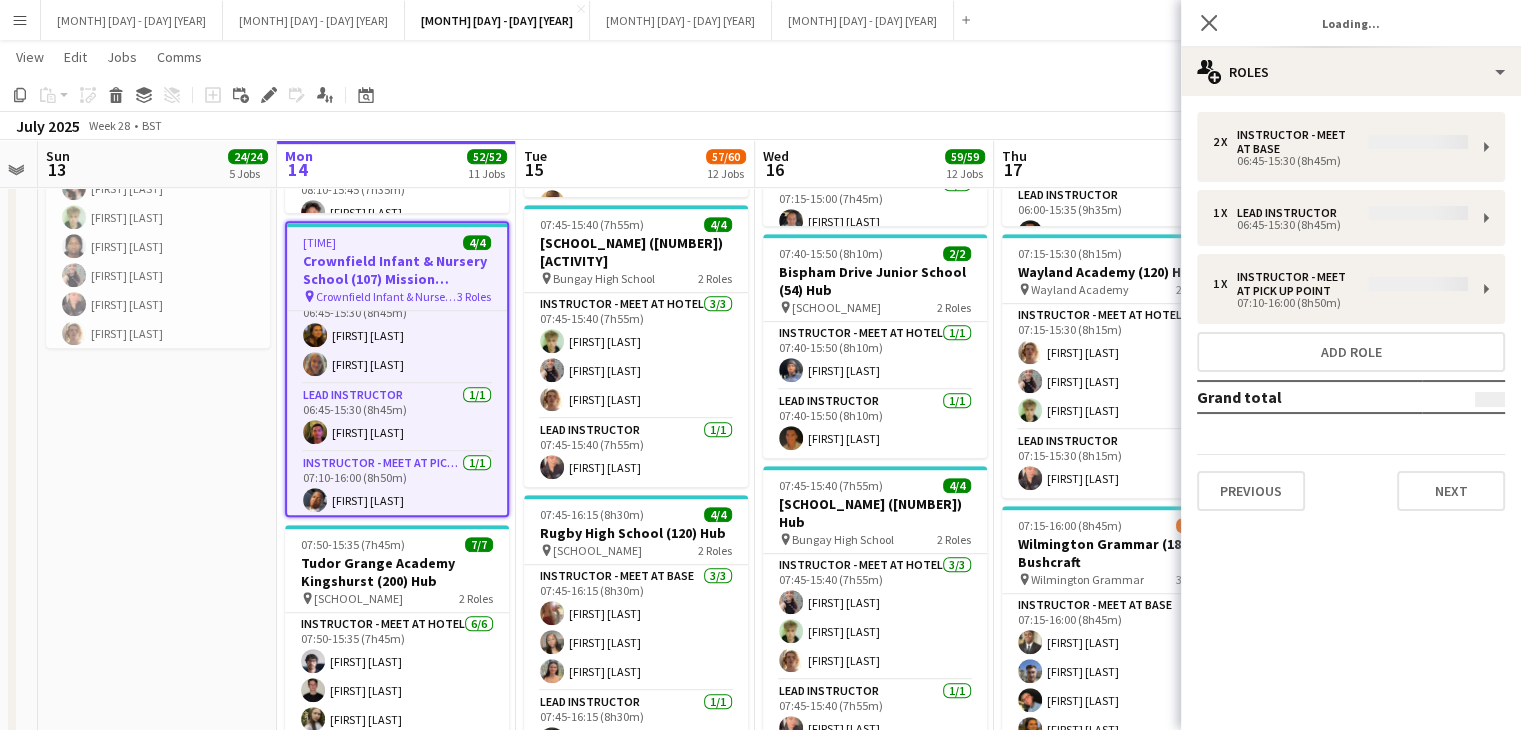 type on "**********" 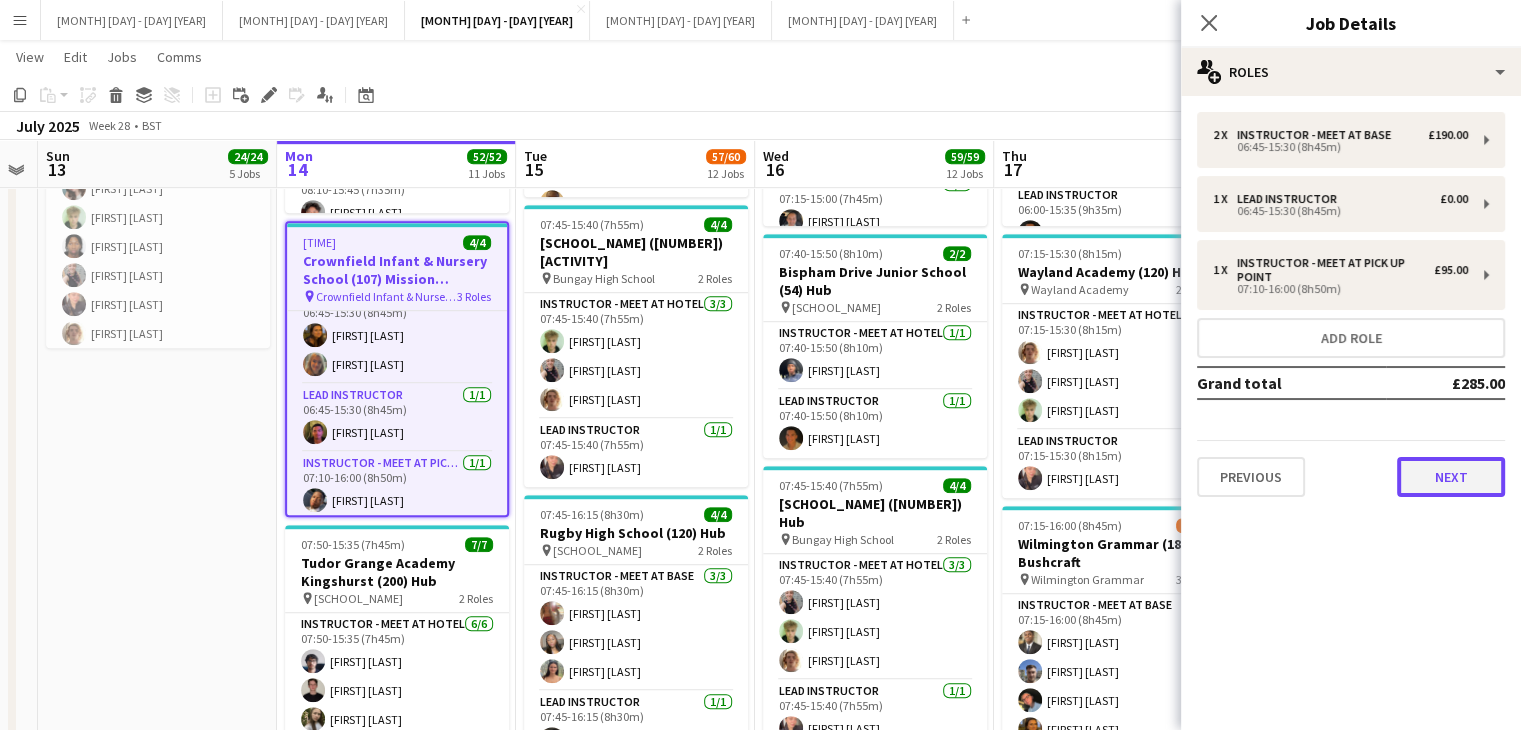 click on "Next" at bounding box center [1451, 477] 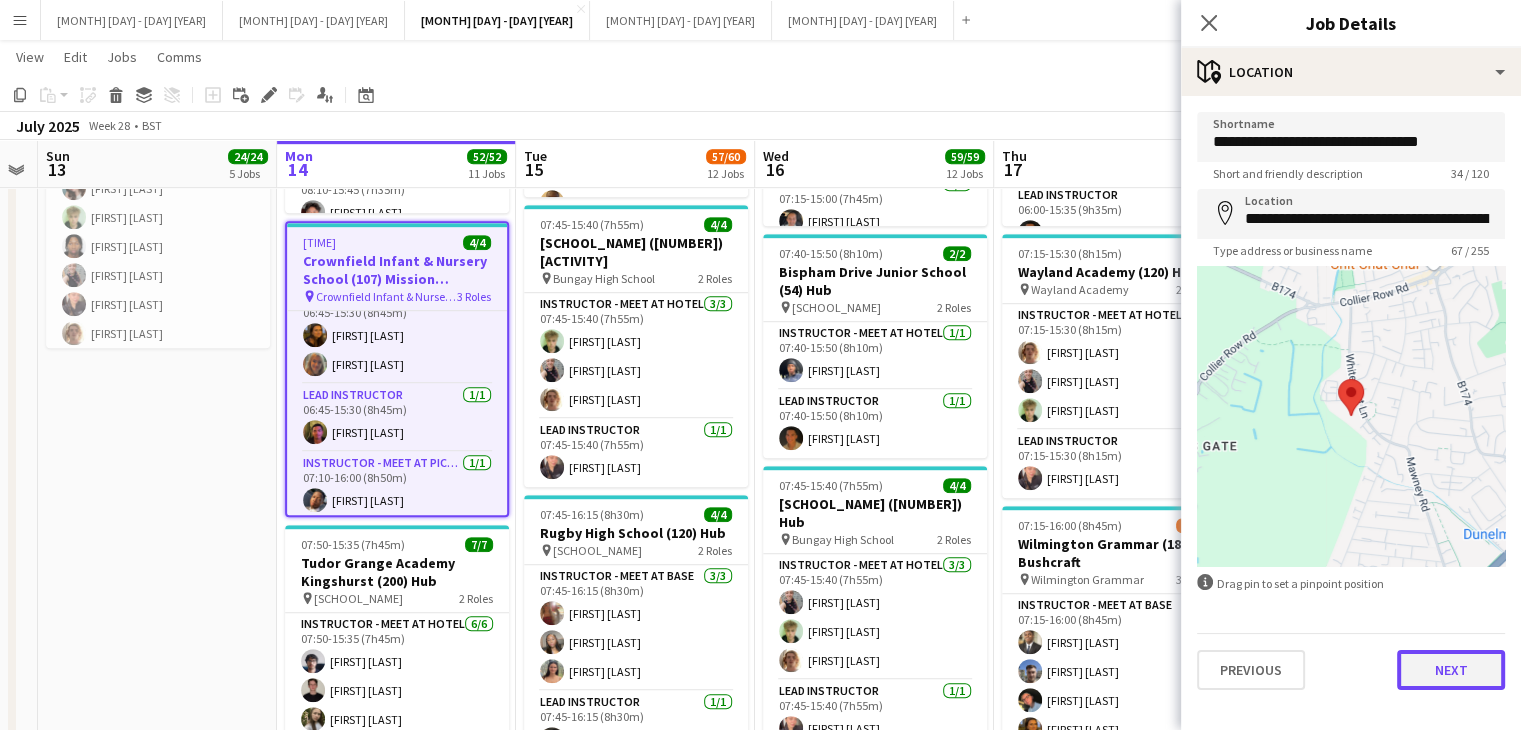 click on "Next" at bounding box center [1451, 670] 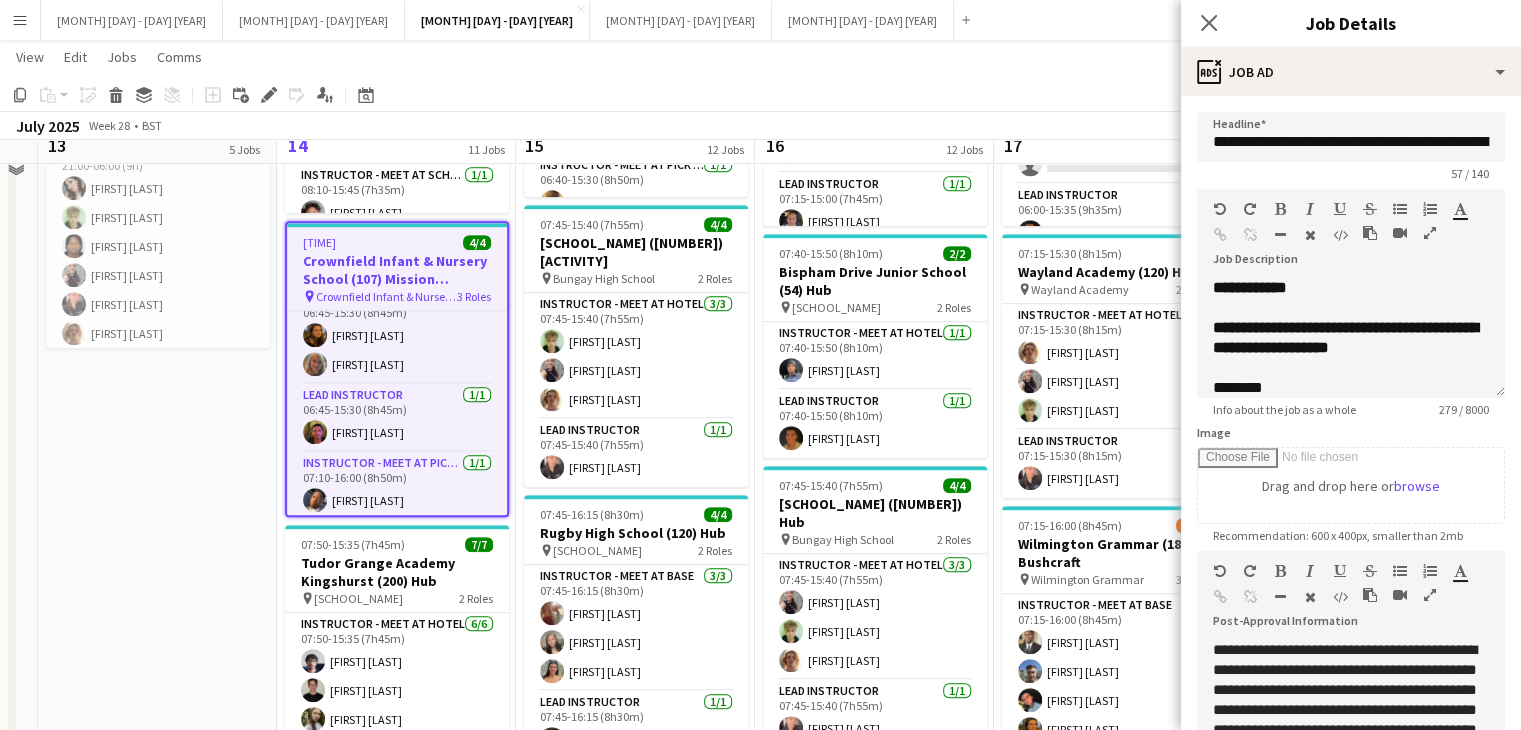 scroll, scrollTop: 1100, scrollLeft: 0, axis: vertical 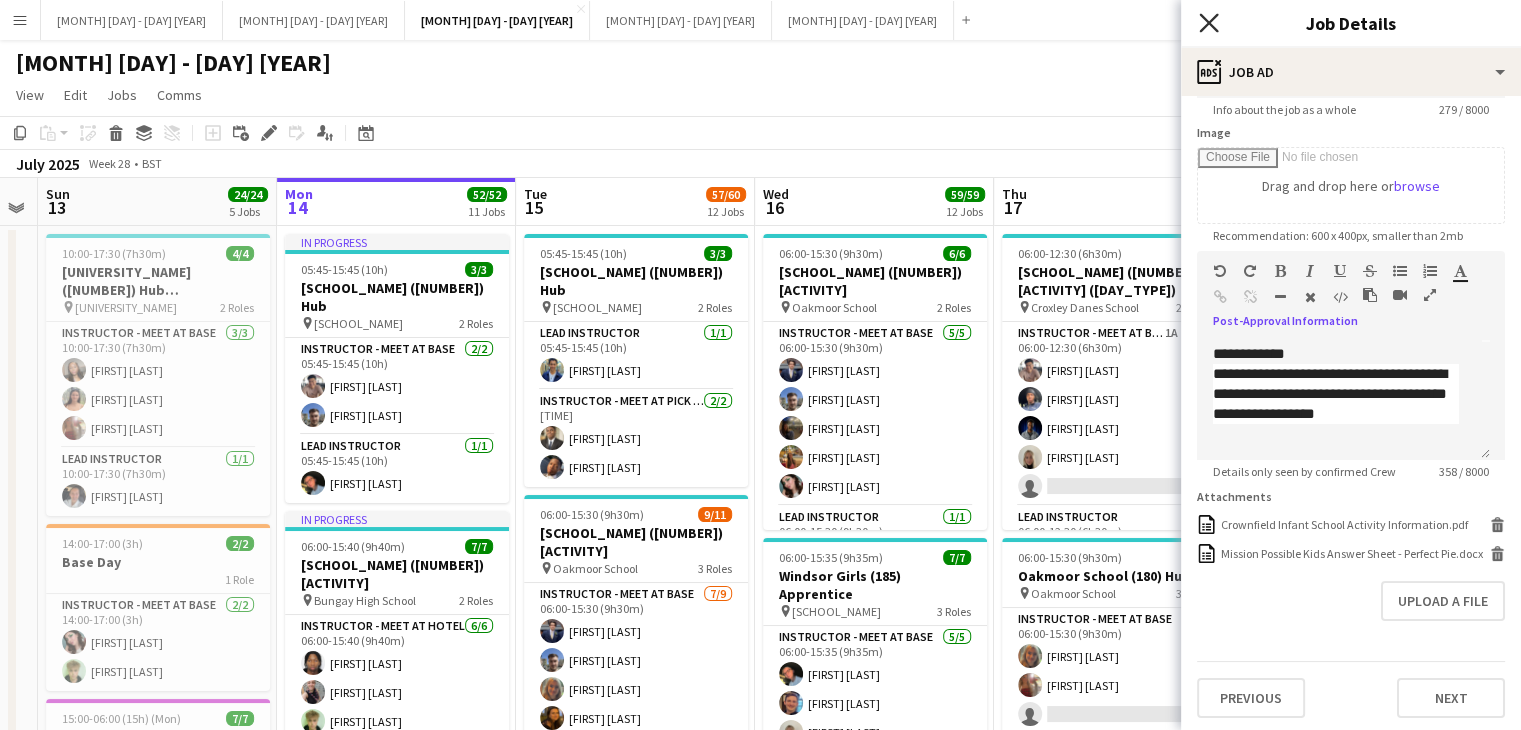 click on "Close pop-in" 